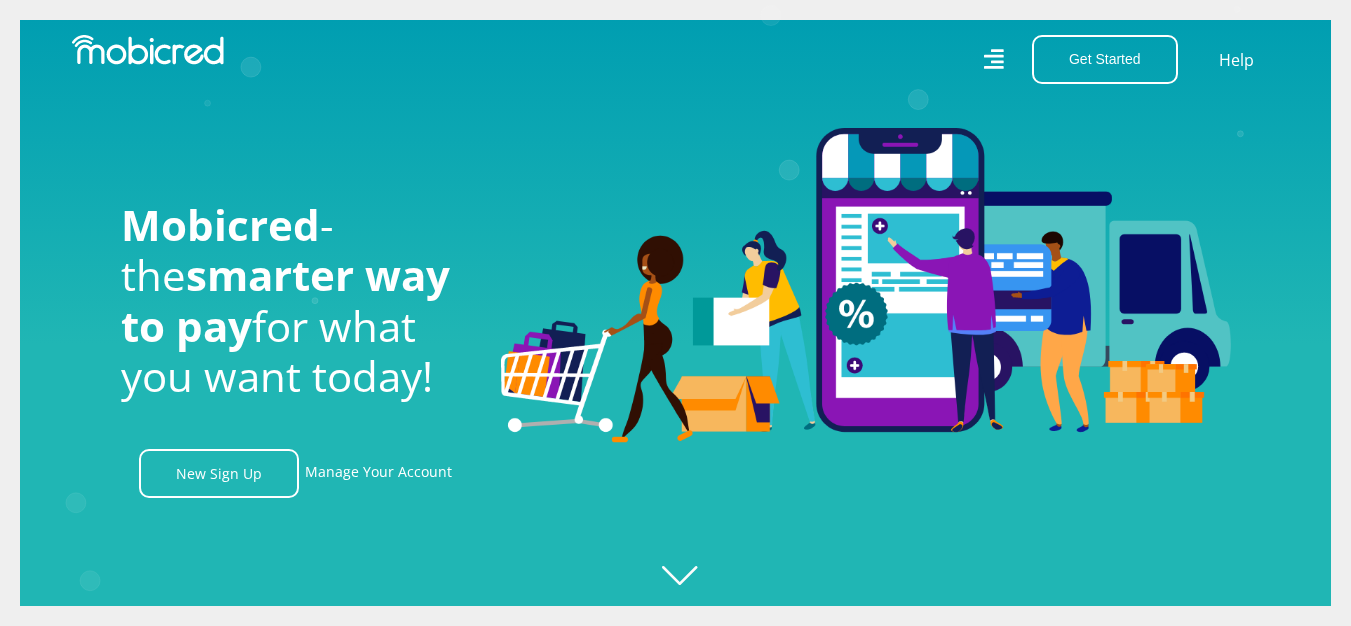scroll, scrollTop: 0, scrollLeft: 0, axis: both 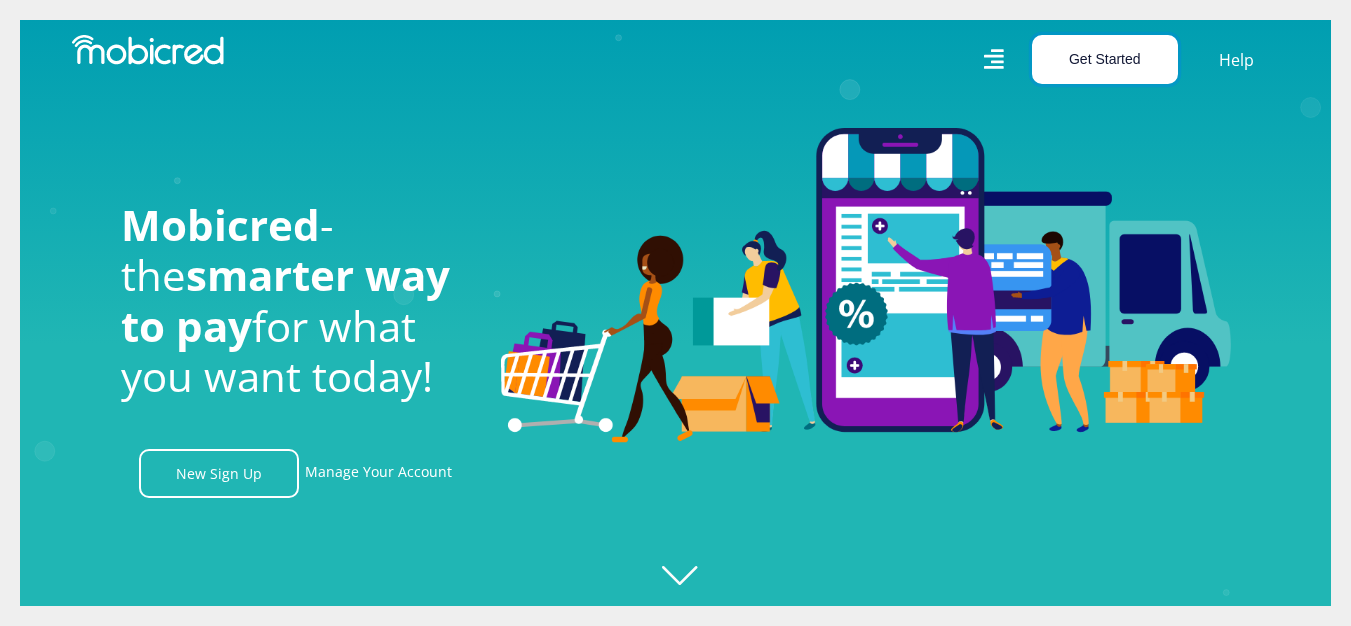 click on "Get Started" at bounding box center (1105, 59) 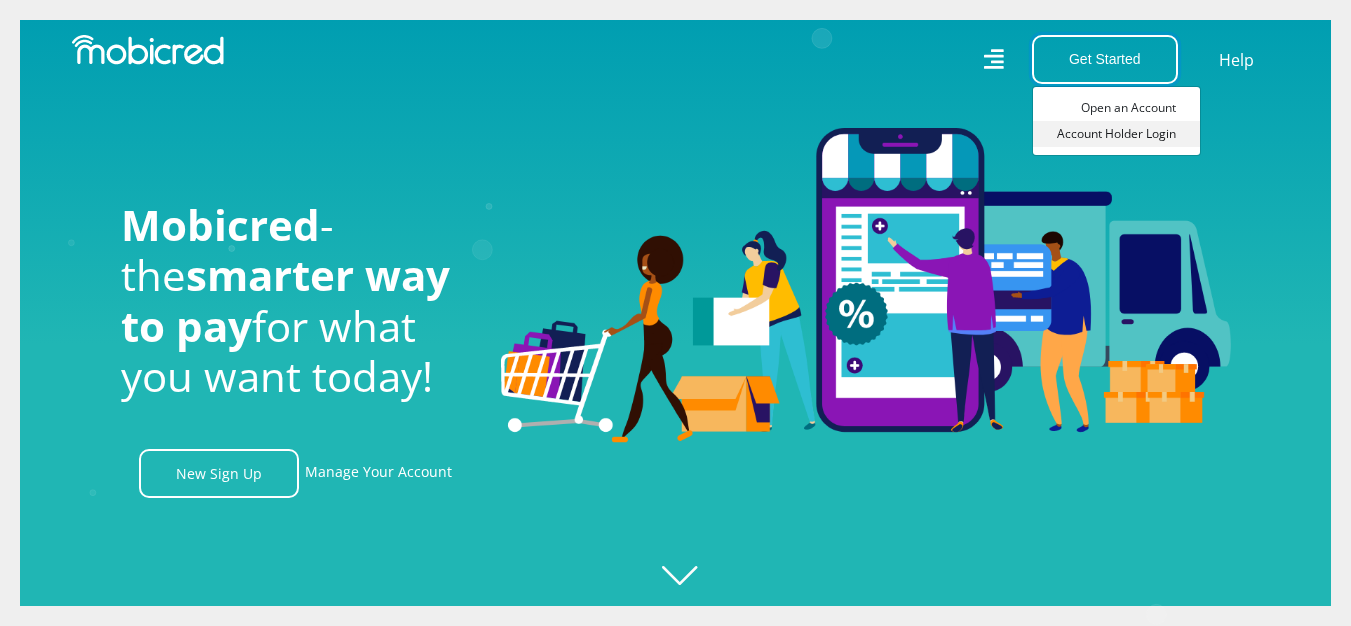 scroll, scrollTop: 0, scrollLeft: 1140, axis: horizontal 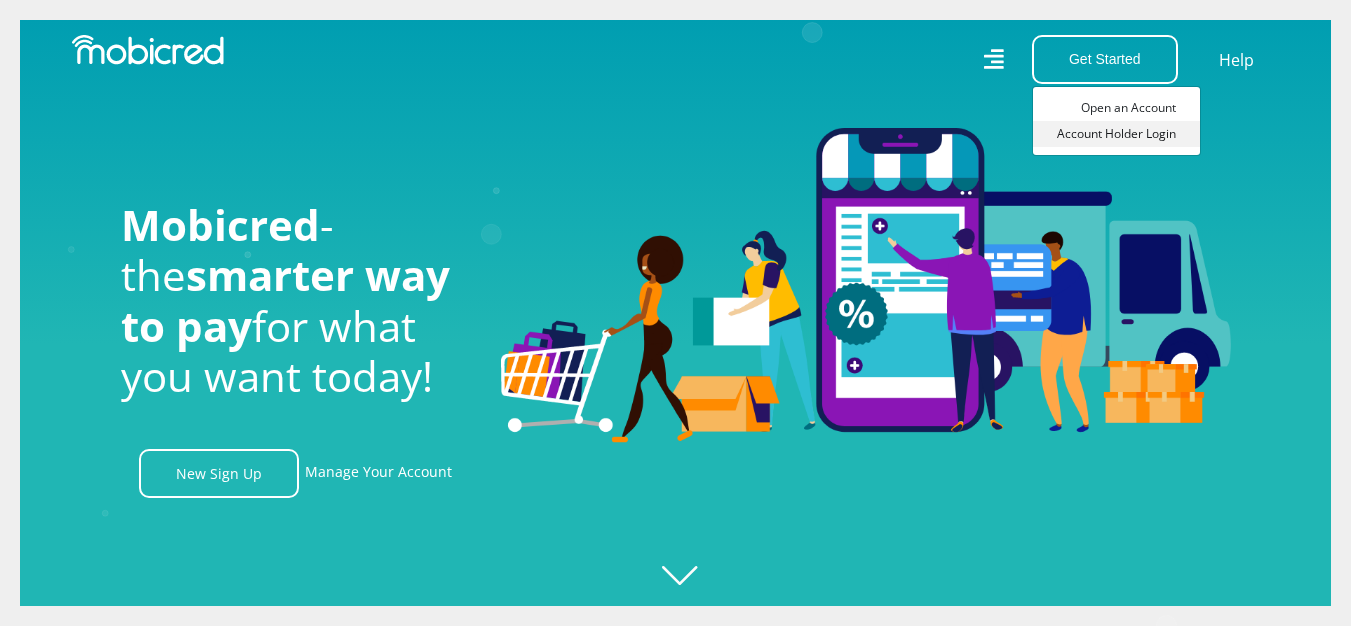 click on "Account Holder Login" at bounding box center (1116, 134) 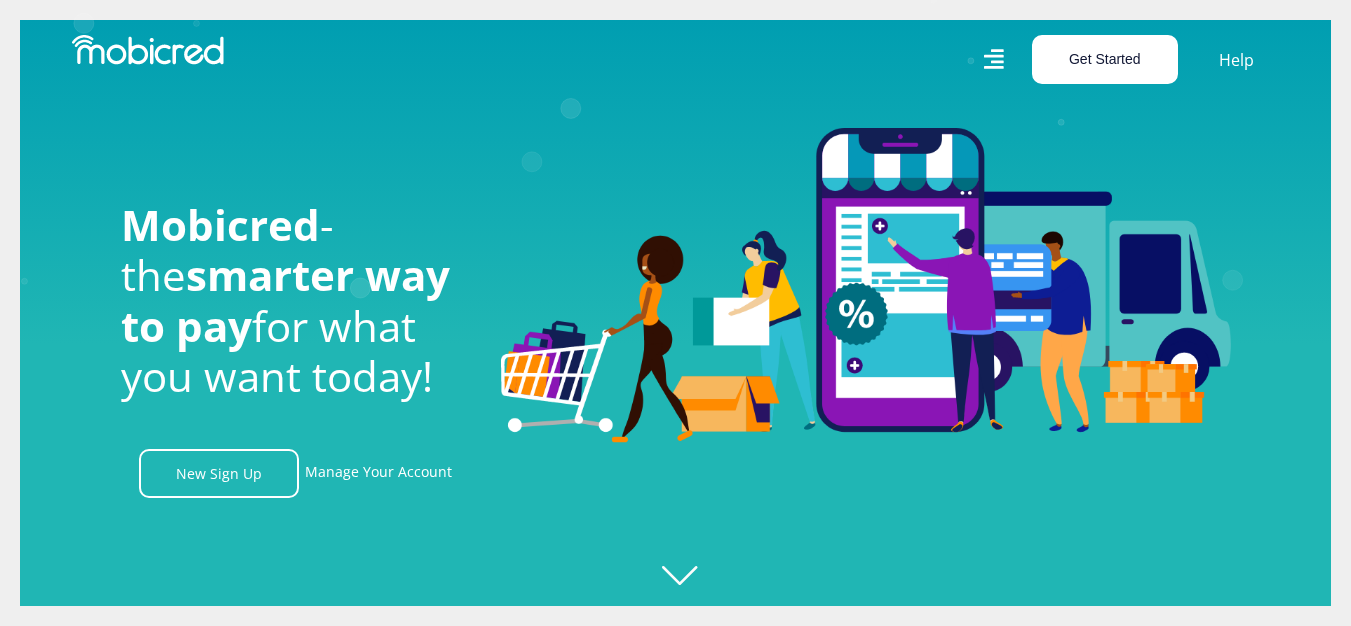 scroll, scrollTop: 0, scrollLeft: 3420, axis: horizontal 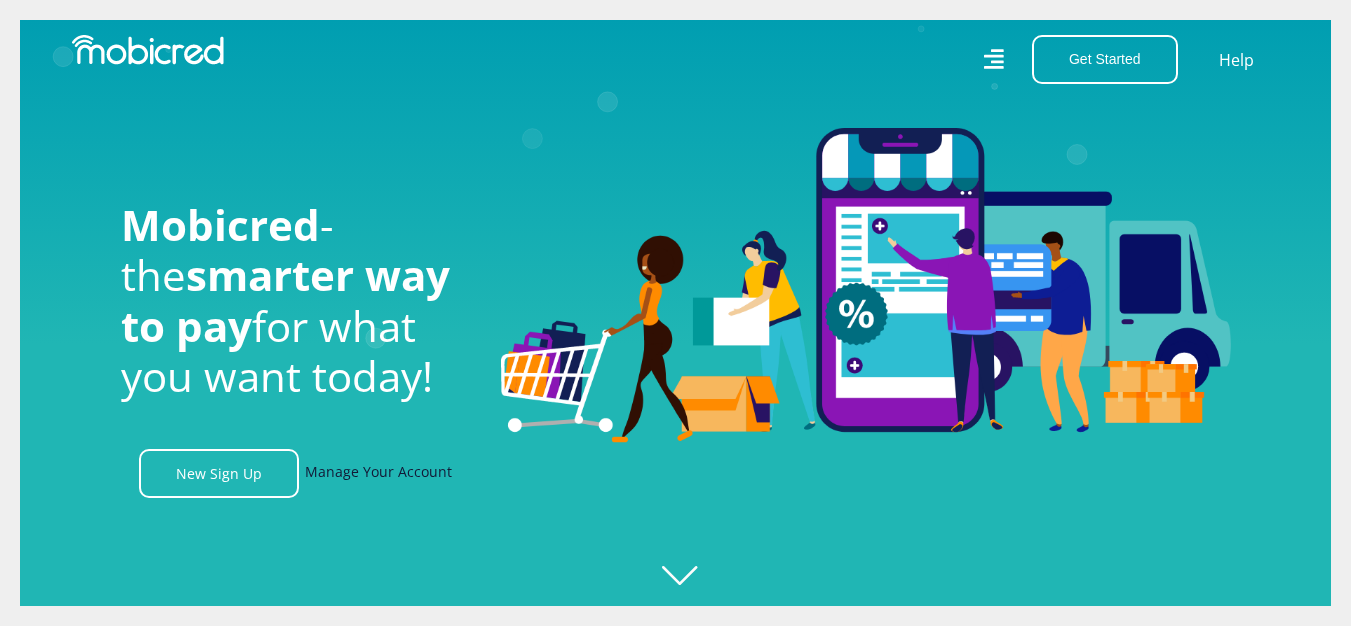 click on "Manage Your Account" at bounding box center (378, 473) 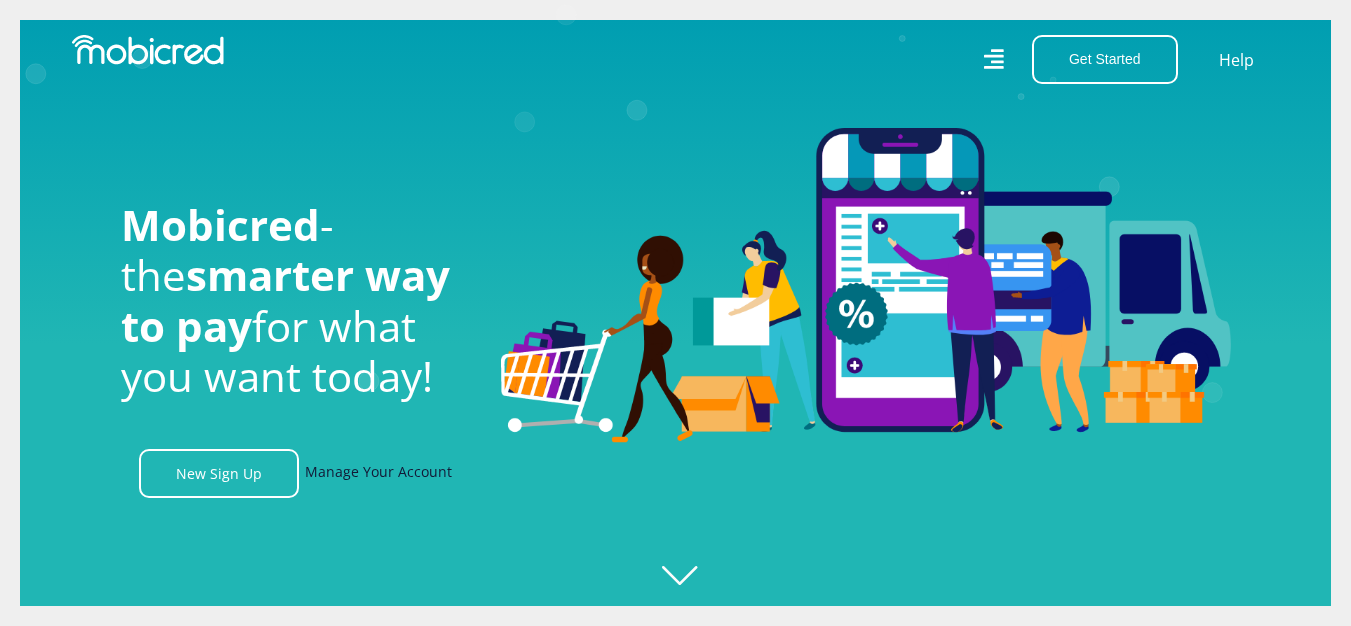 scroll, scrollTop: 0, scrollLeft: 4560, axis: horizontal 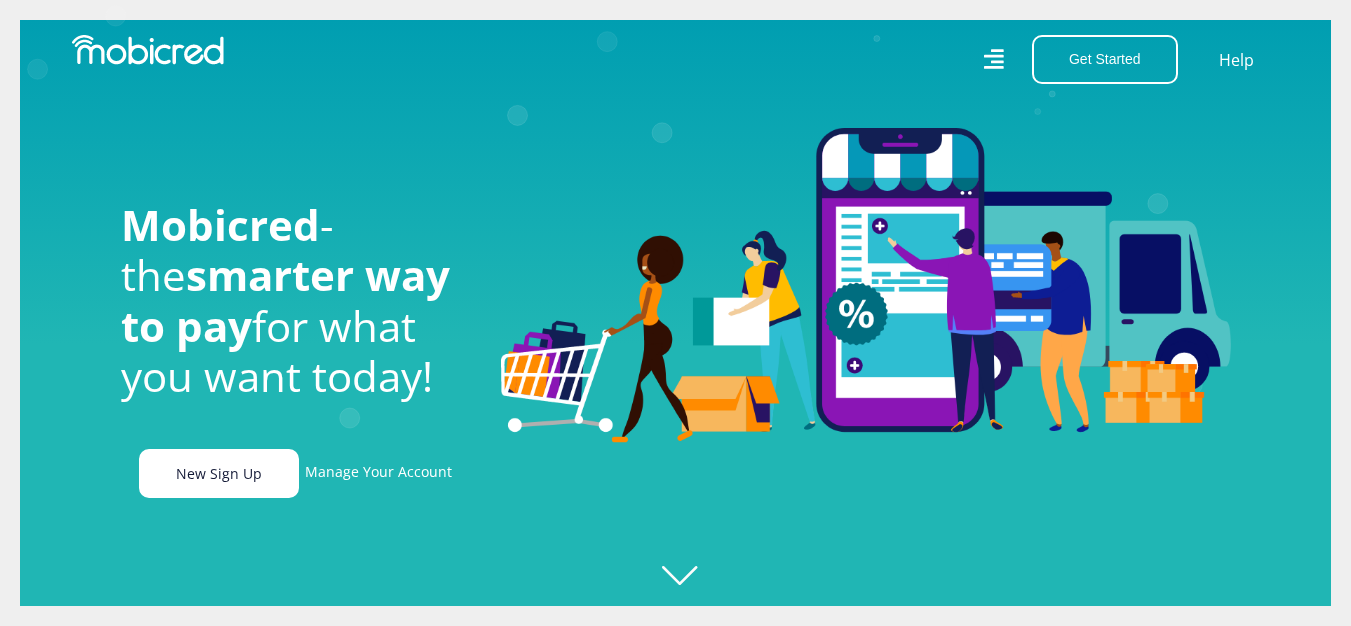 click on "New Sign Up" at bounding box center (219, 473) 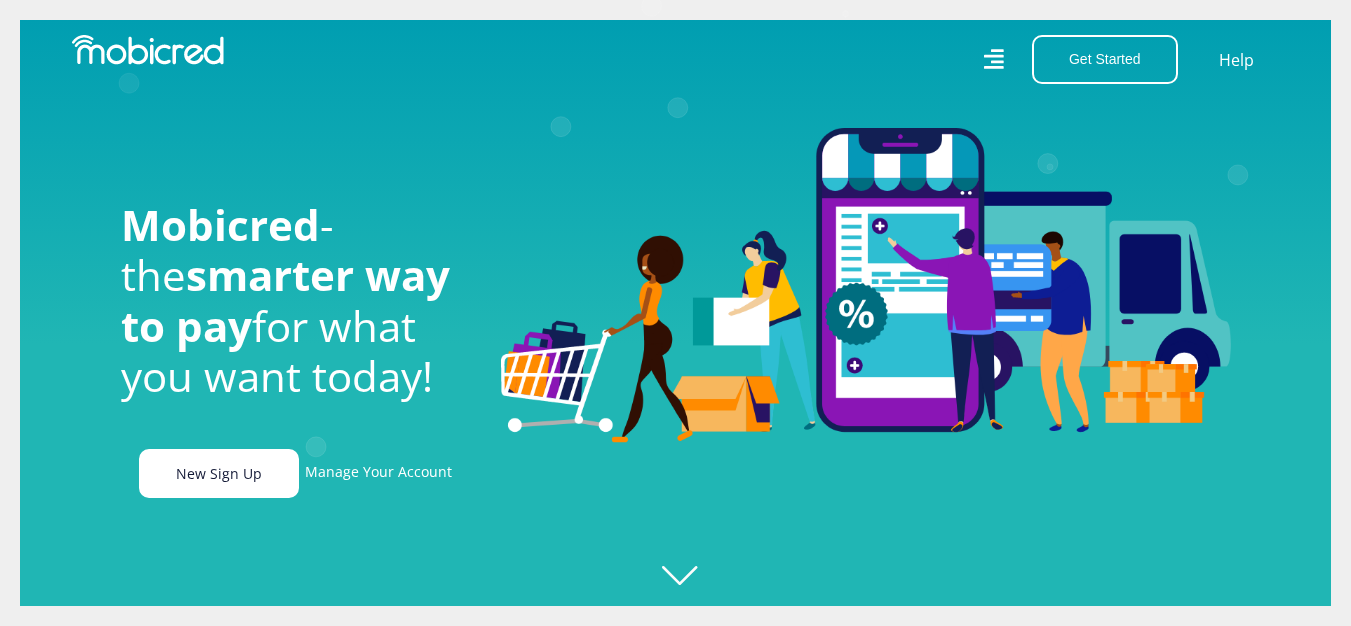 click on "New Sign Up" at bounding box center [219, 473] 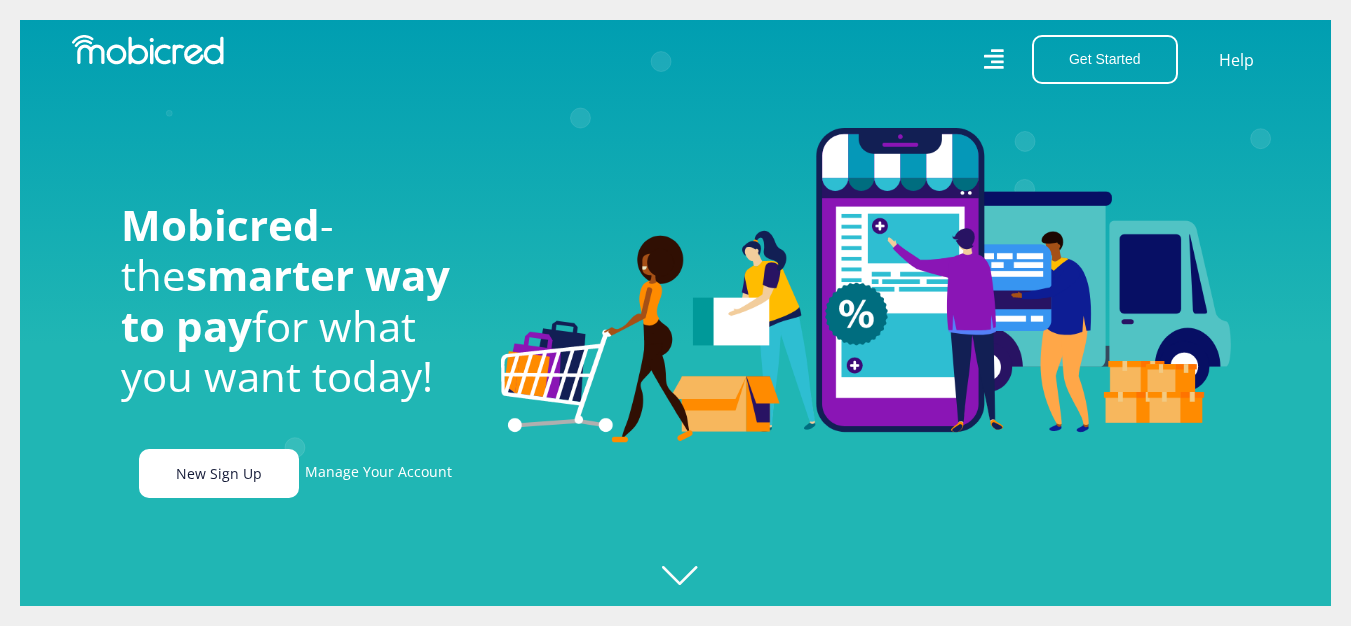 scroll, scrollTop: 0, scrollLeft: 0, axis: both 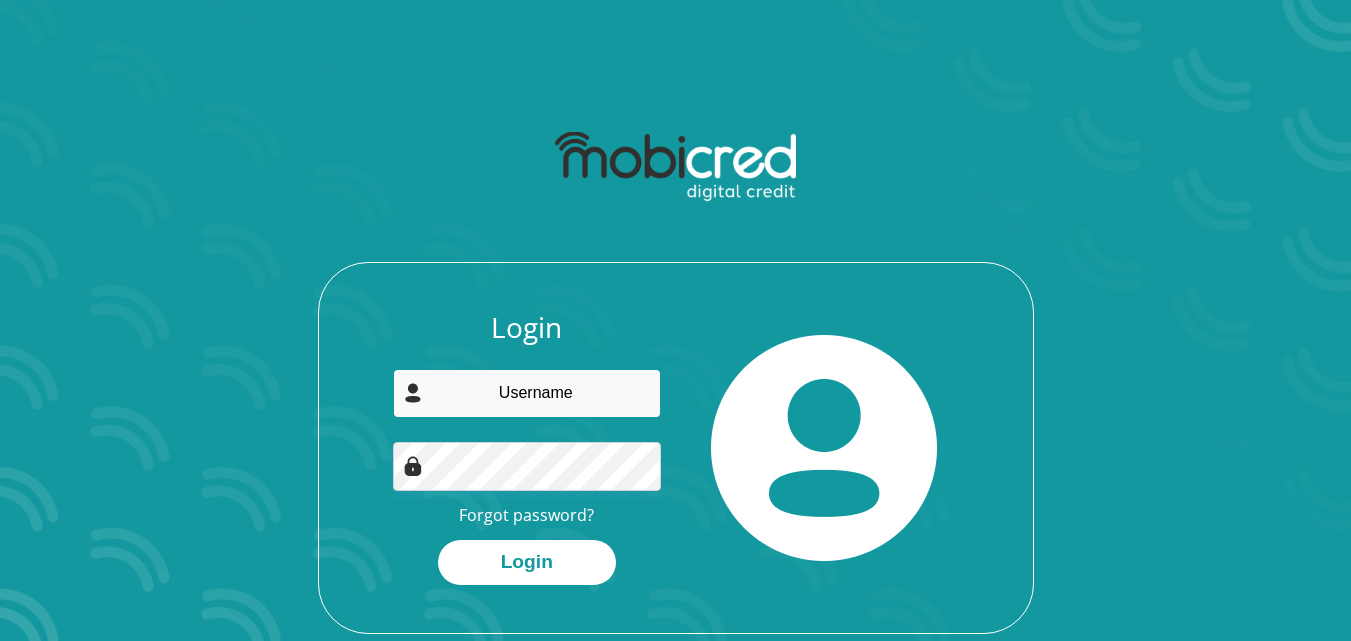 click at bounding box center [527, 393] 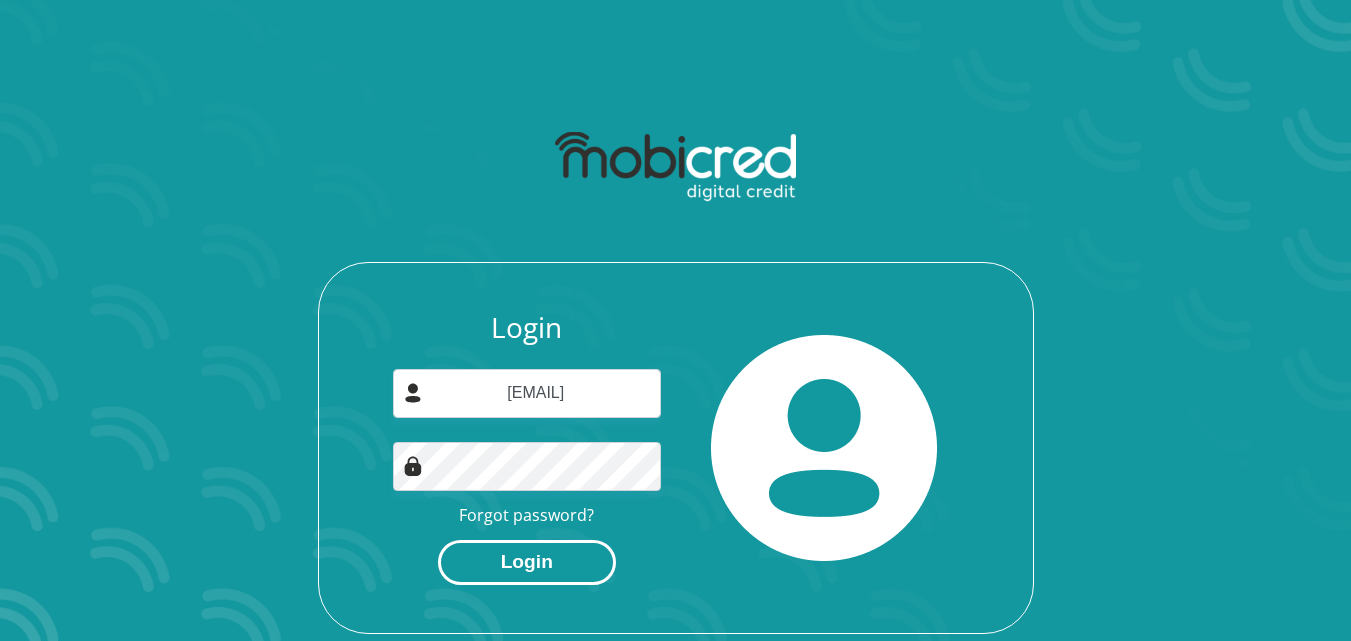 click on "Login" at bounding box center [527, 562] 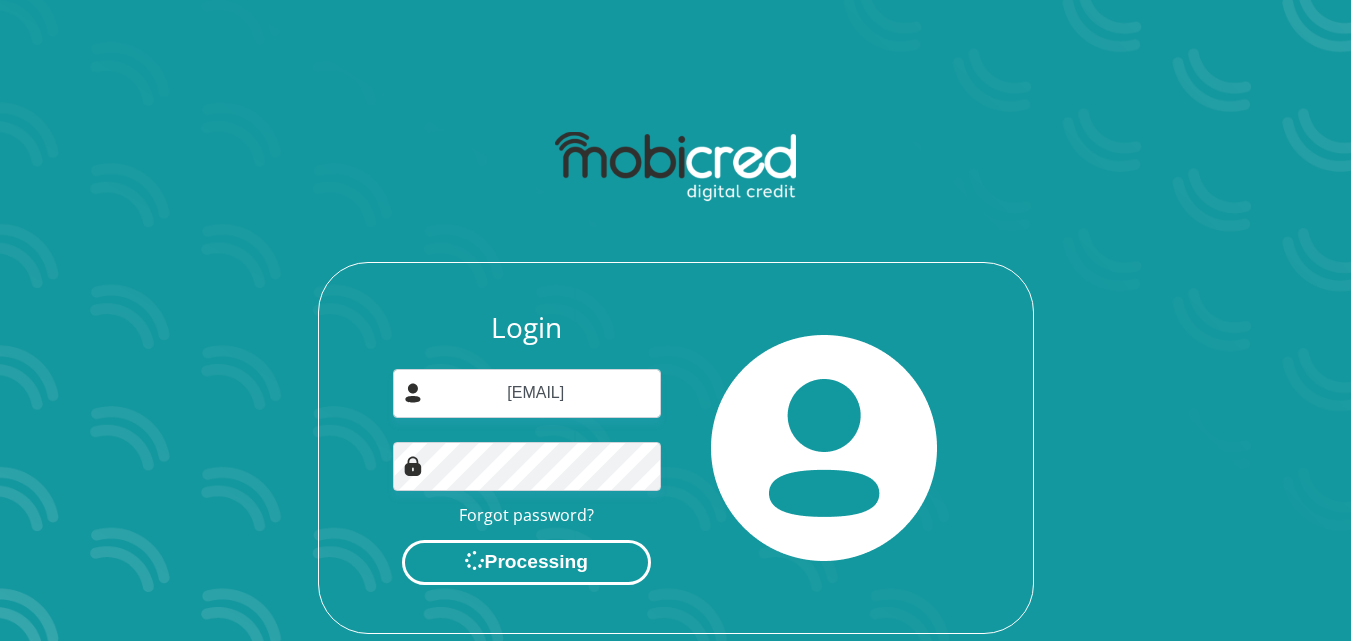 scroll, scrollTop: 0, scrollLeft: 0, axis: both 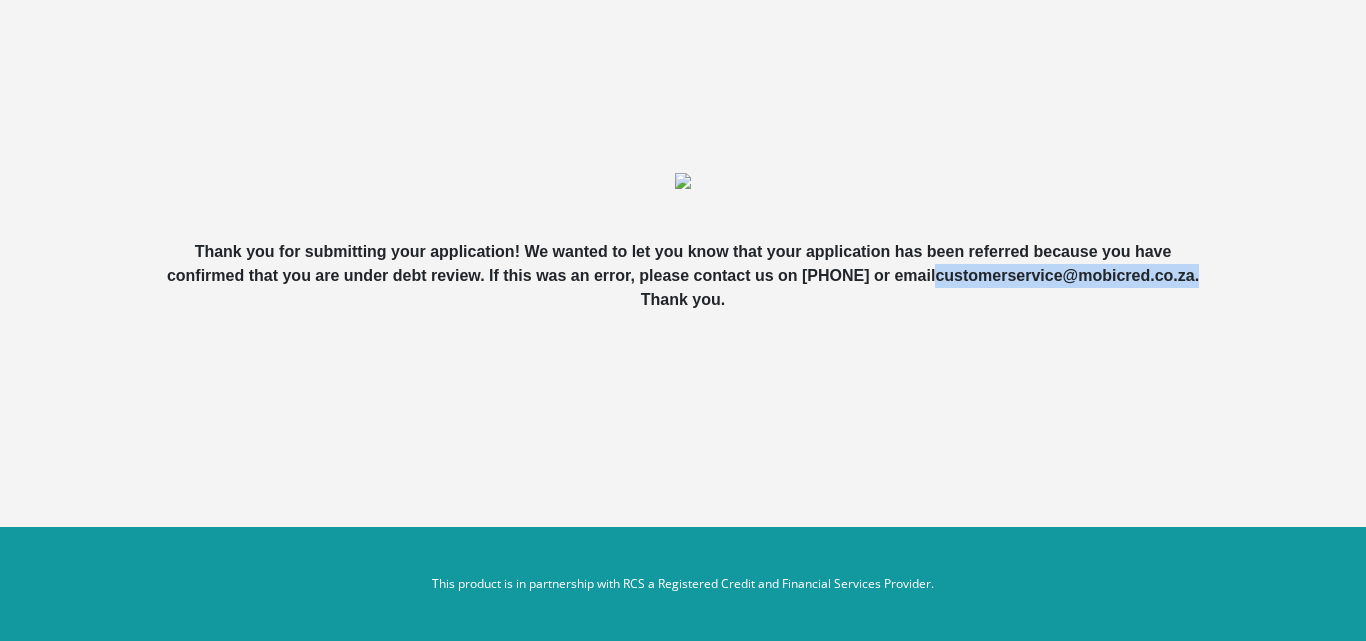 drag, startPoint x: 766, startPoint y: 304, endPoint x: 500, endPoint y: 310, distance: 266.06766 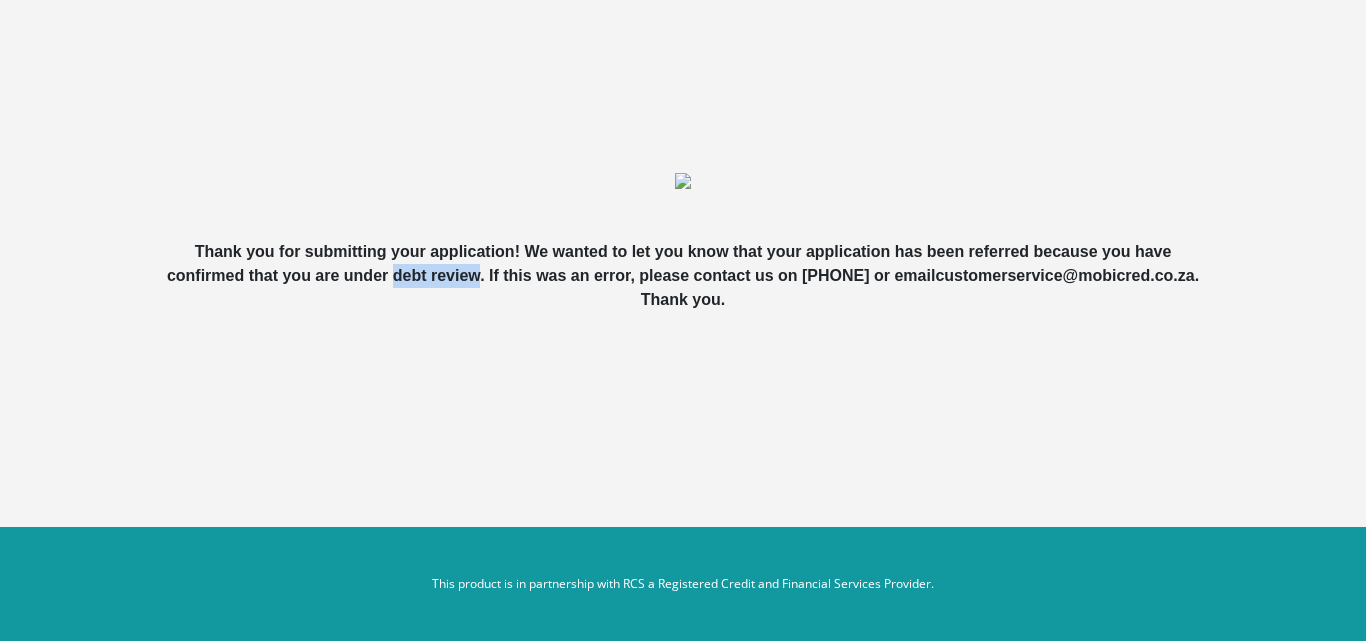 drag, startPoint x: 600, startPoint y: 278, endPoint x: 513, endPoint y: 276, distance: 87.02299 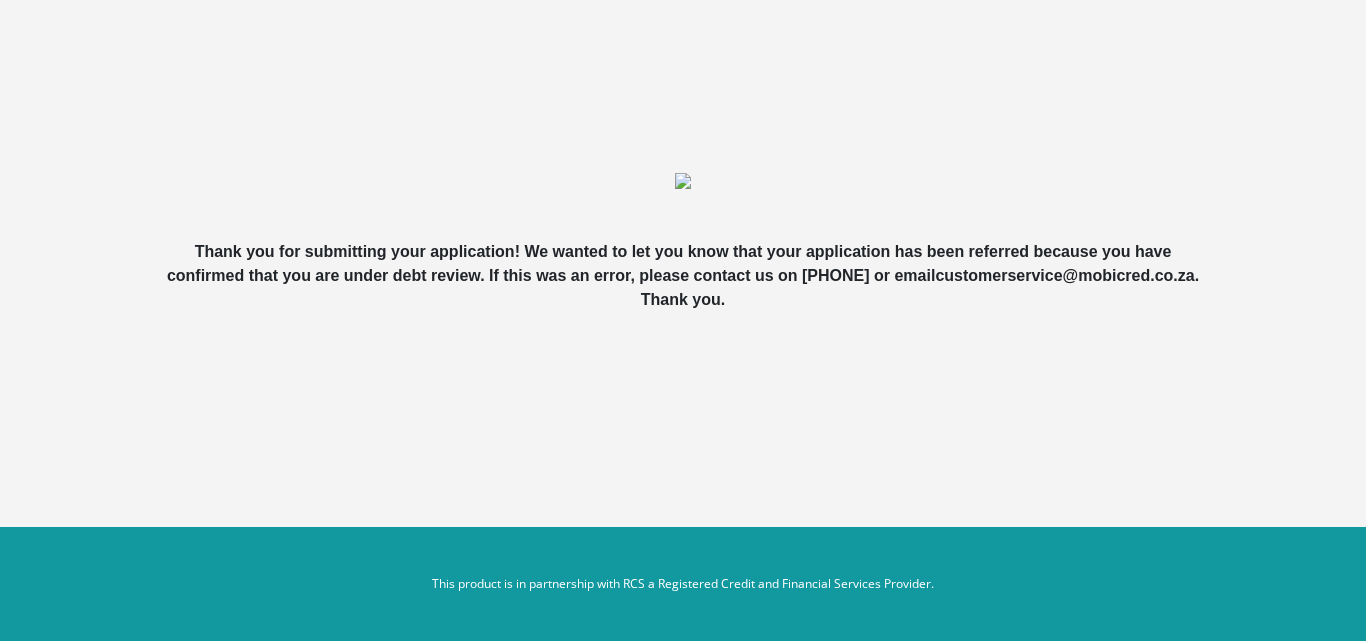 click on "Thank you for submitting your application! We wanted to let you know that your application has been referred because you have confirmed that you are under debt review.
If this was an error, please contact us on 021 126 0700 or email  customerservice@mobicred.co.za . Thank you." at bounding box center [683, 228] 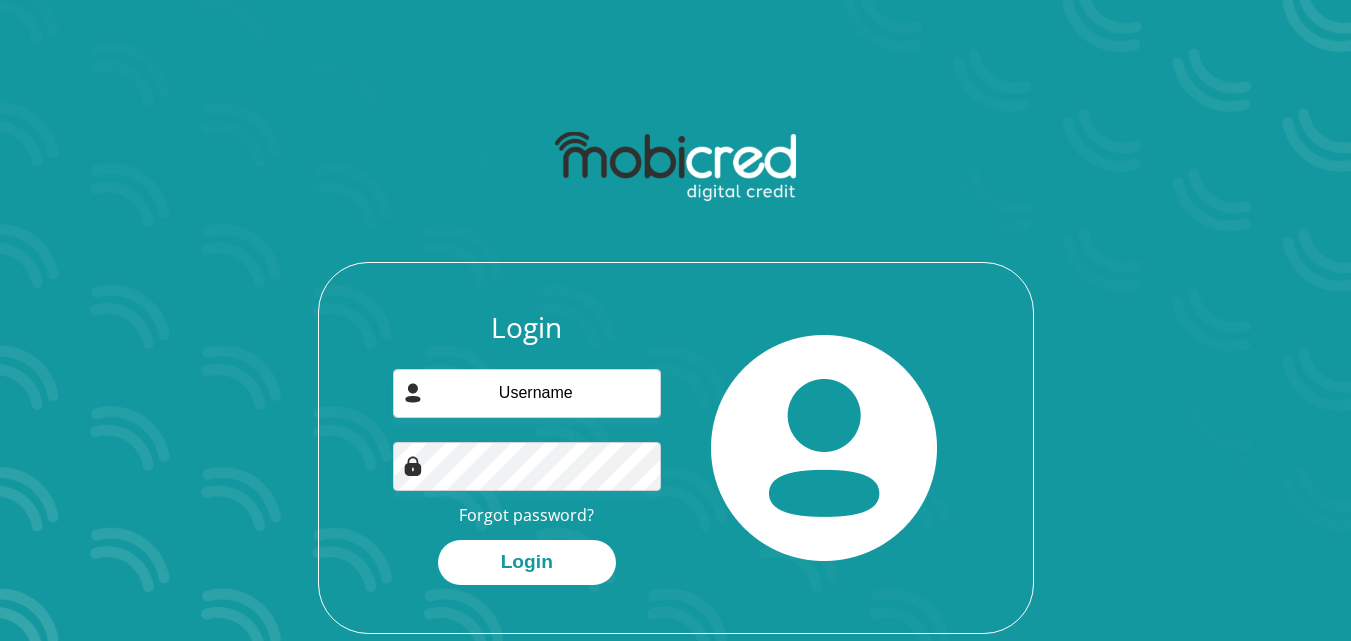 scroll, scrollTop: 0, scrollLeft: 0, axis: both 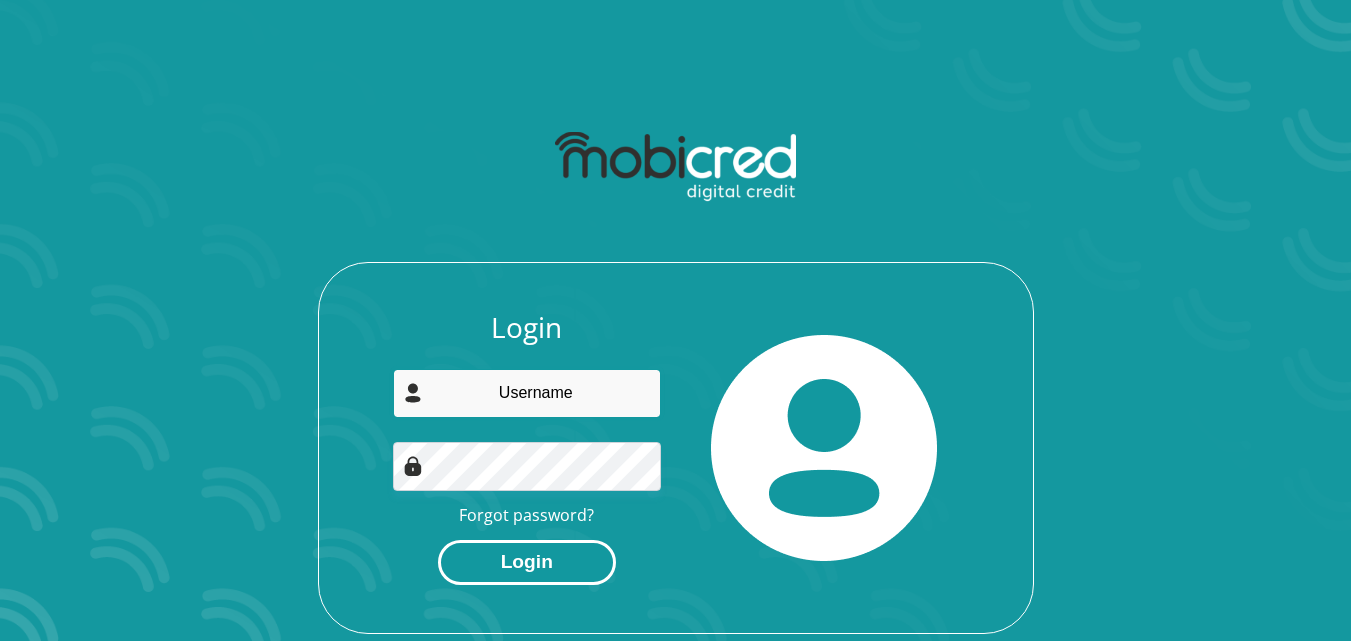 type on "[EMAIL]" 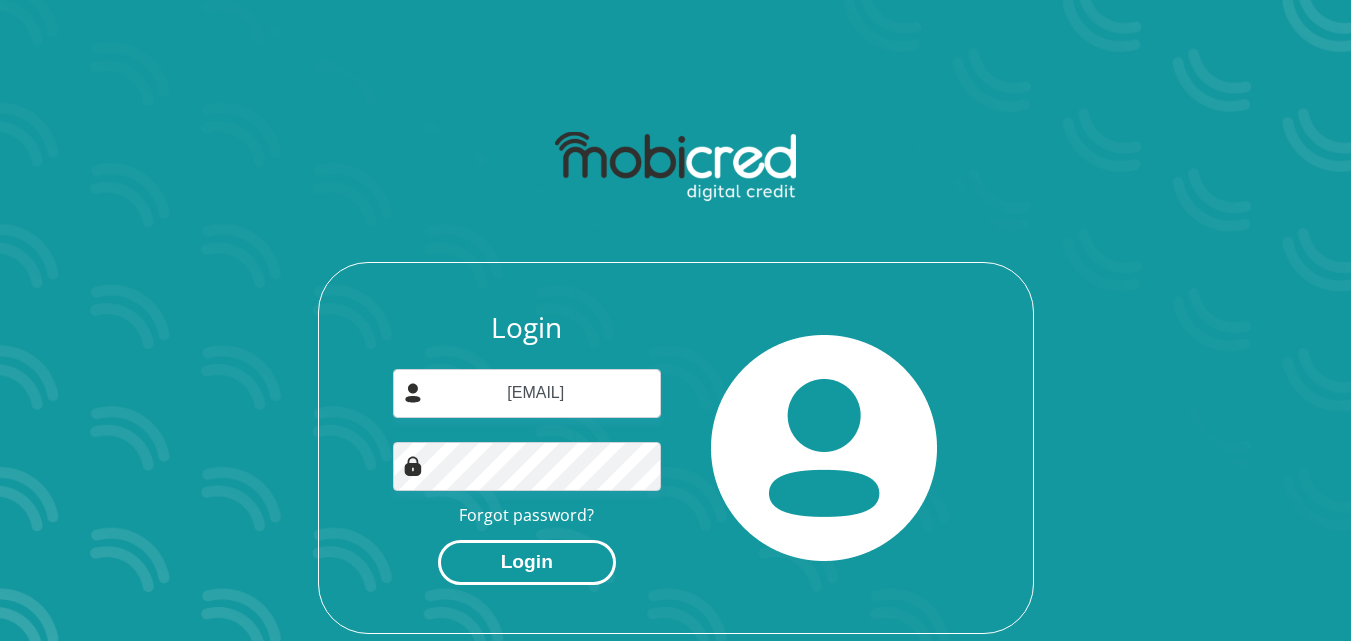 click on "Login" at bounding box center (527, 562) 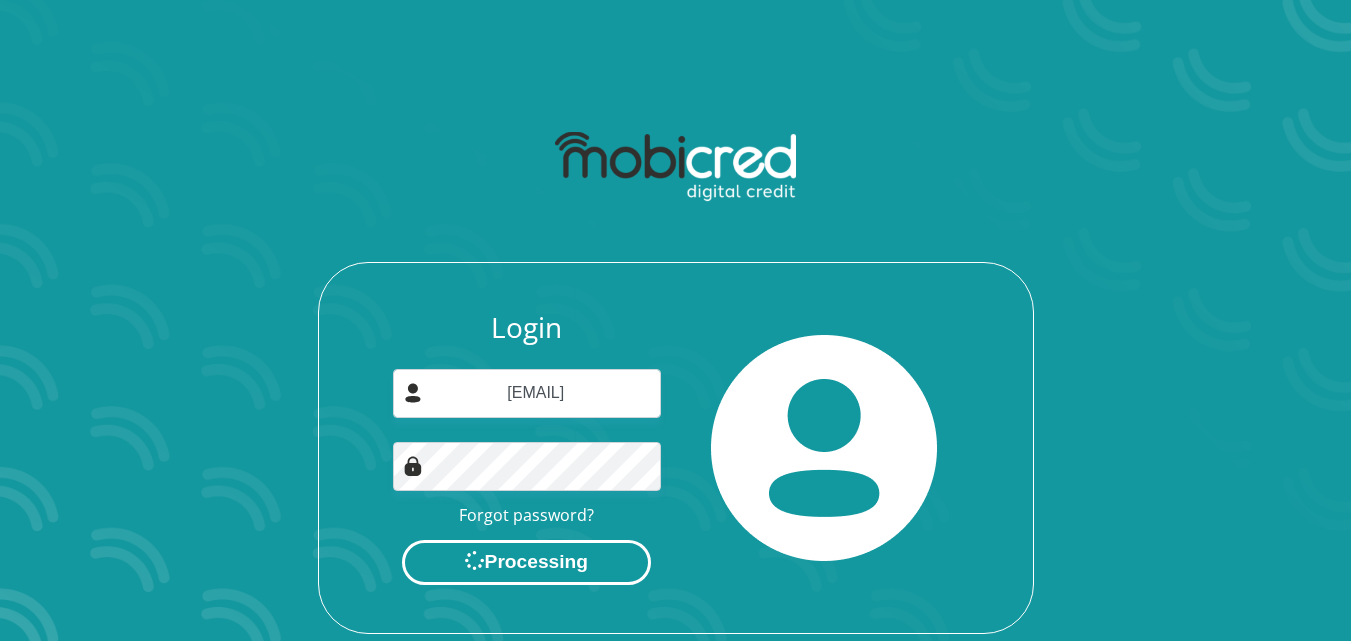 scroll, scrollTop: 0, scrollLeft: 0, axis: both 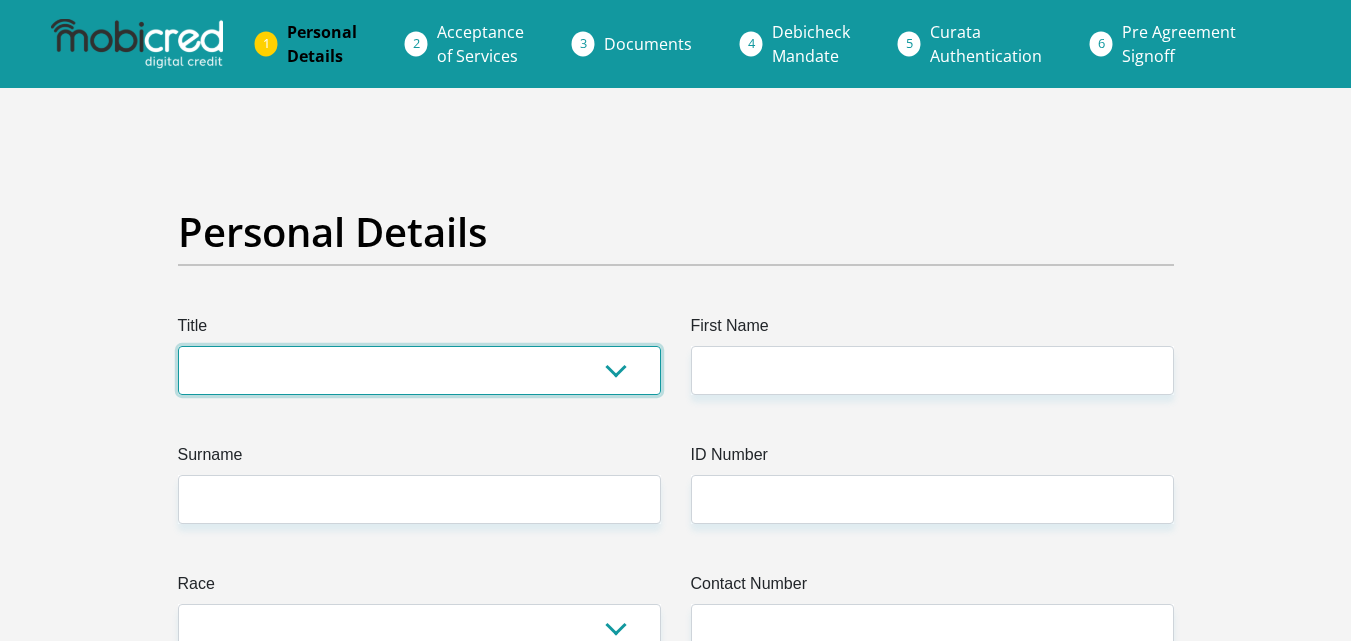 click on "Mr
Ms
Mrs
Dr
Other" at bounding box center [419, 370] 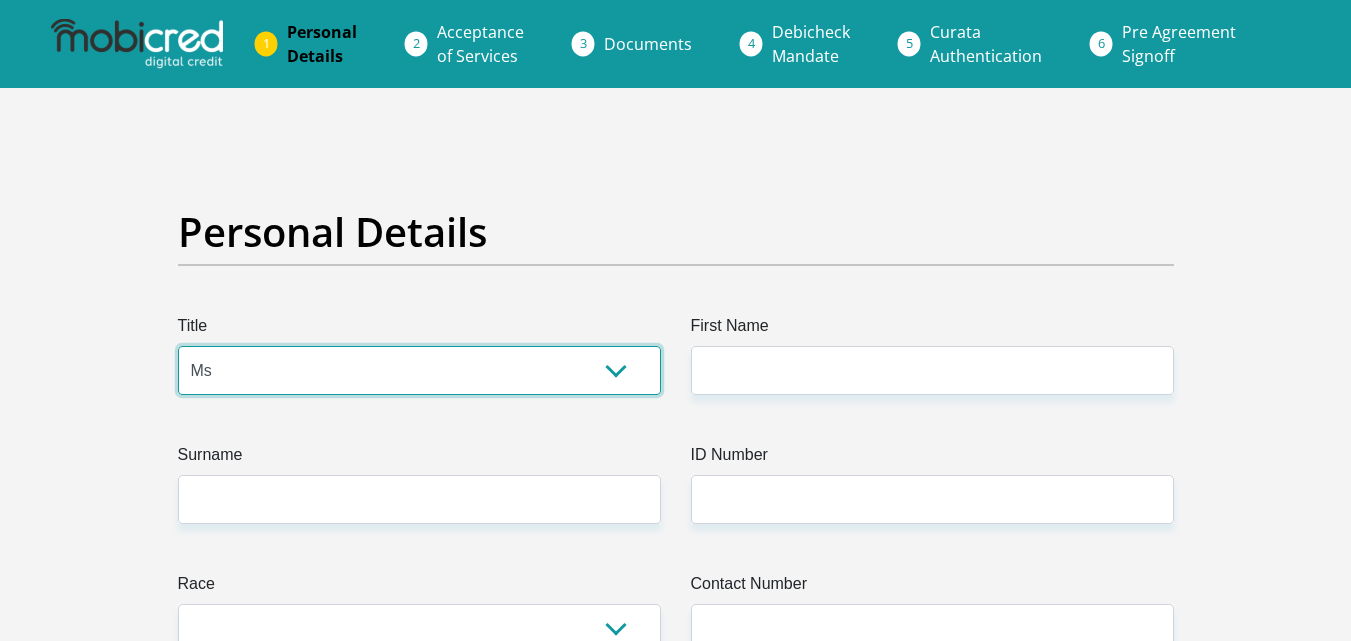 click on "Mr
Ms
Mrs
Dr
Other" at bounding box center (419, 370) 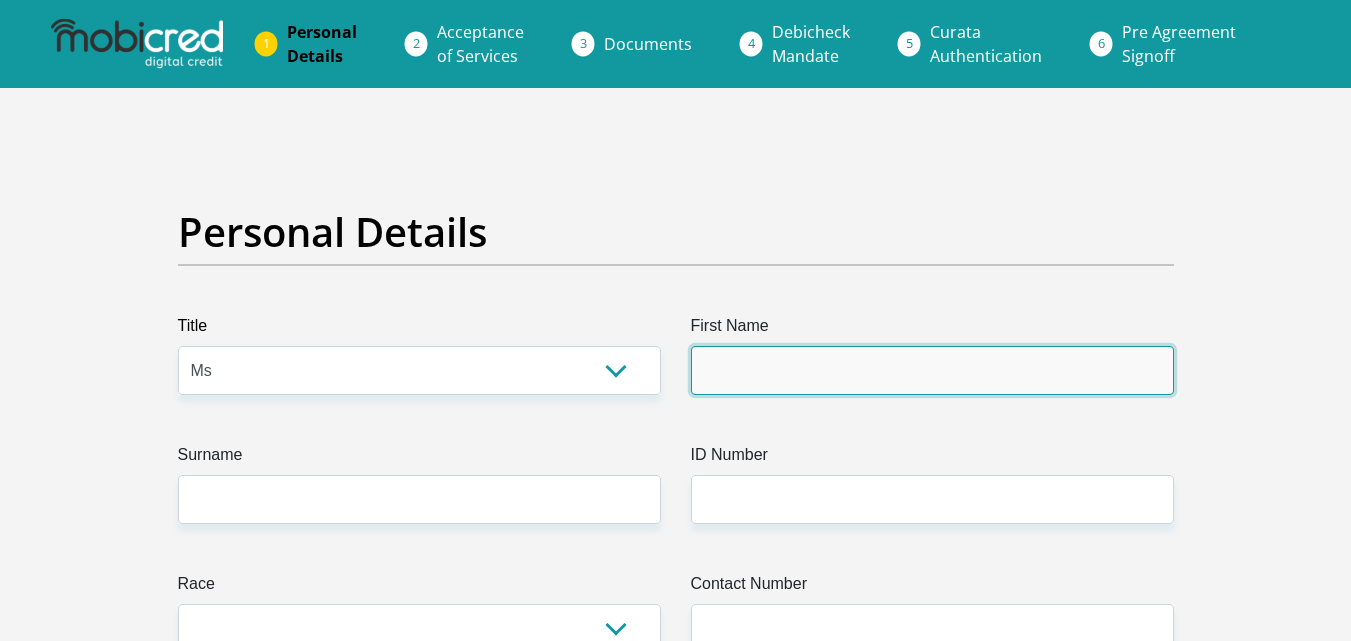 click on "First Name" at bounding box center [932, 370] 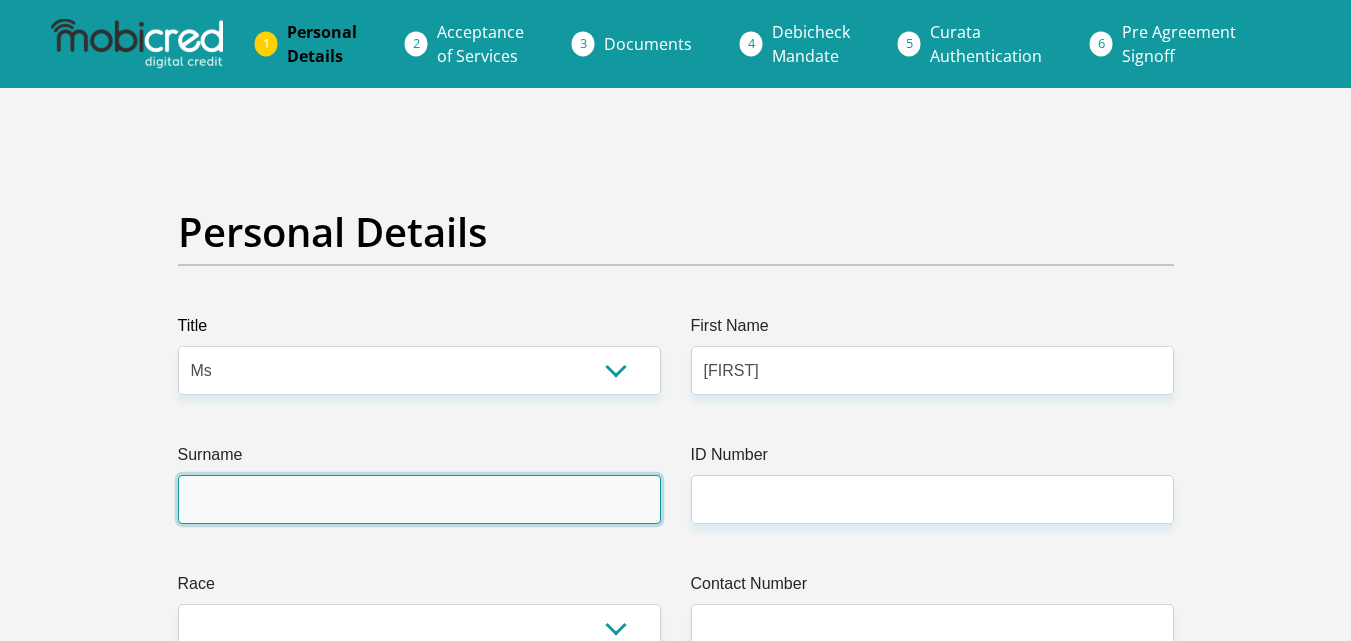 type on "Kotelo" 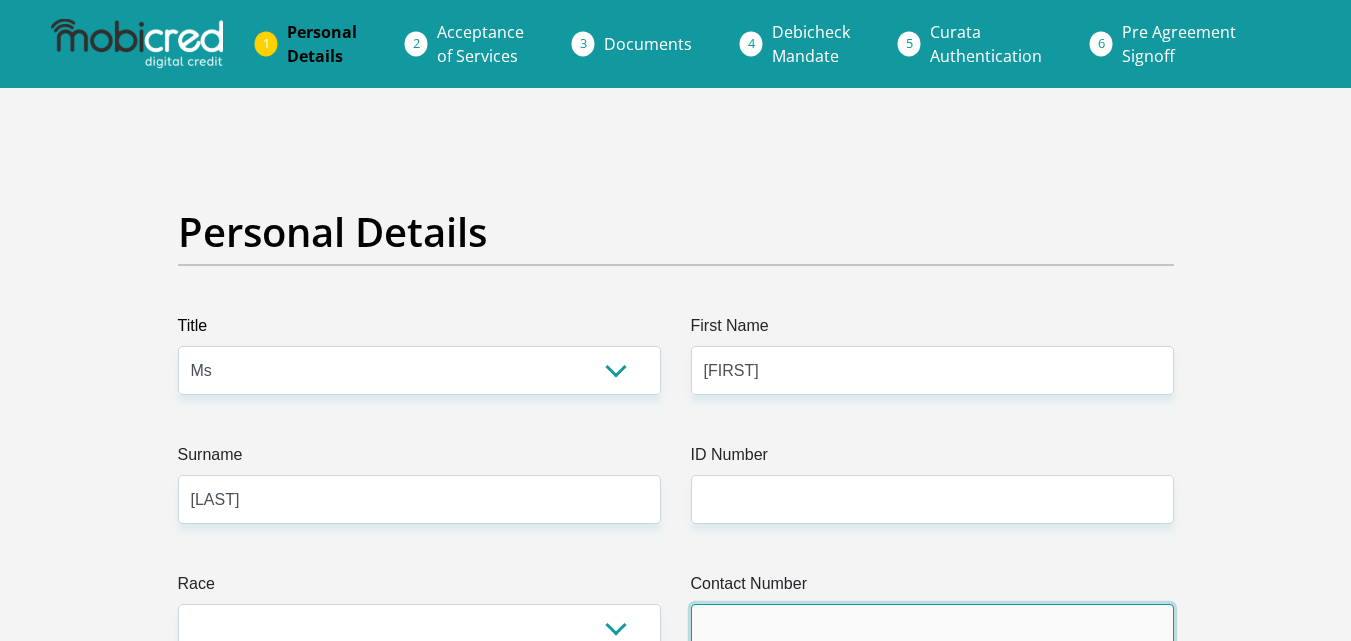 type on "0639366609" 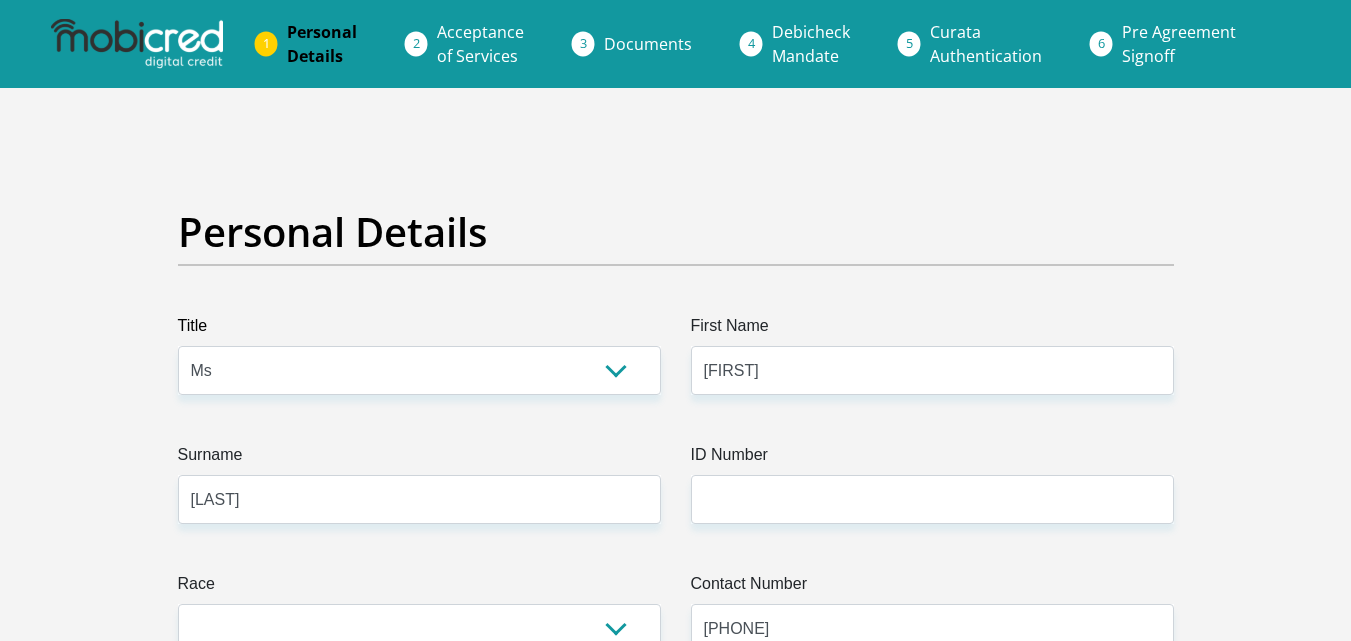 select on "ZAF" 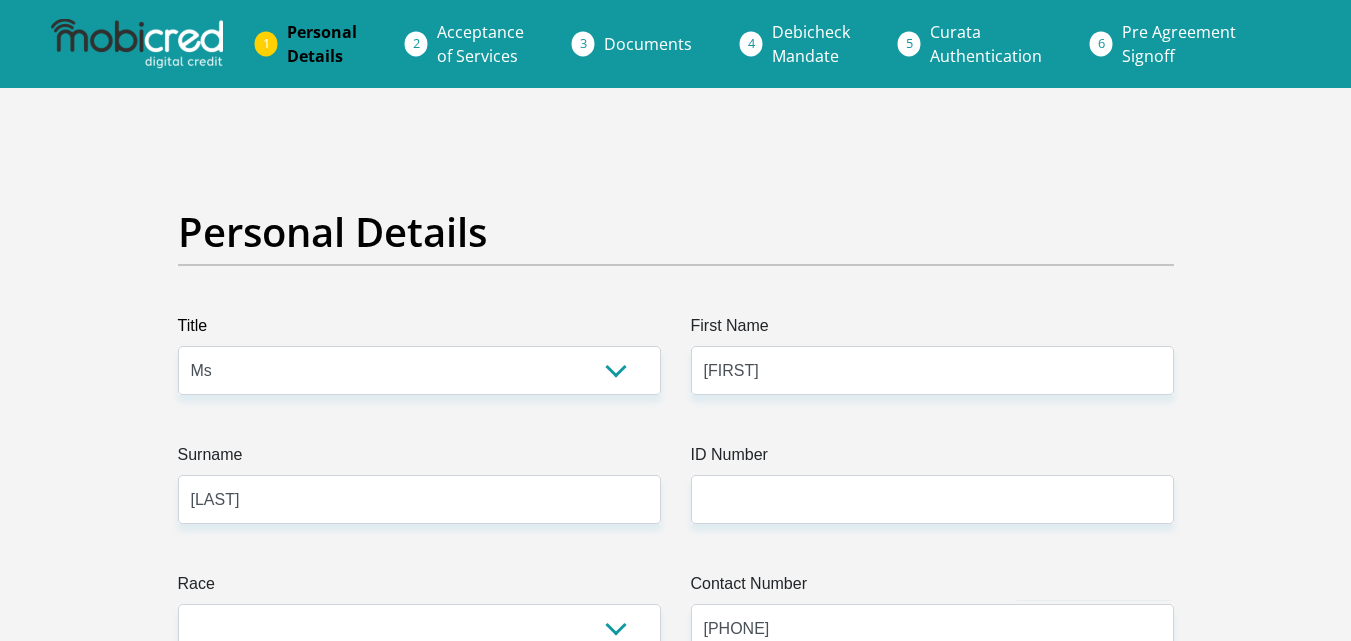 select on "ZAF" 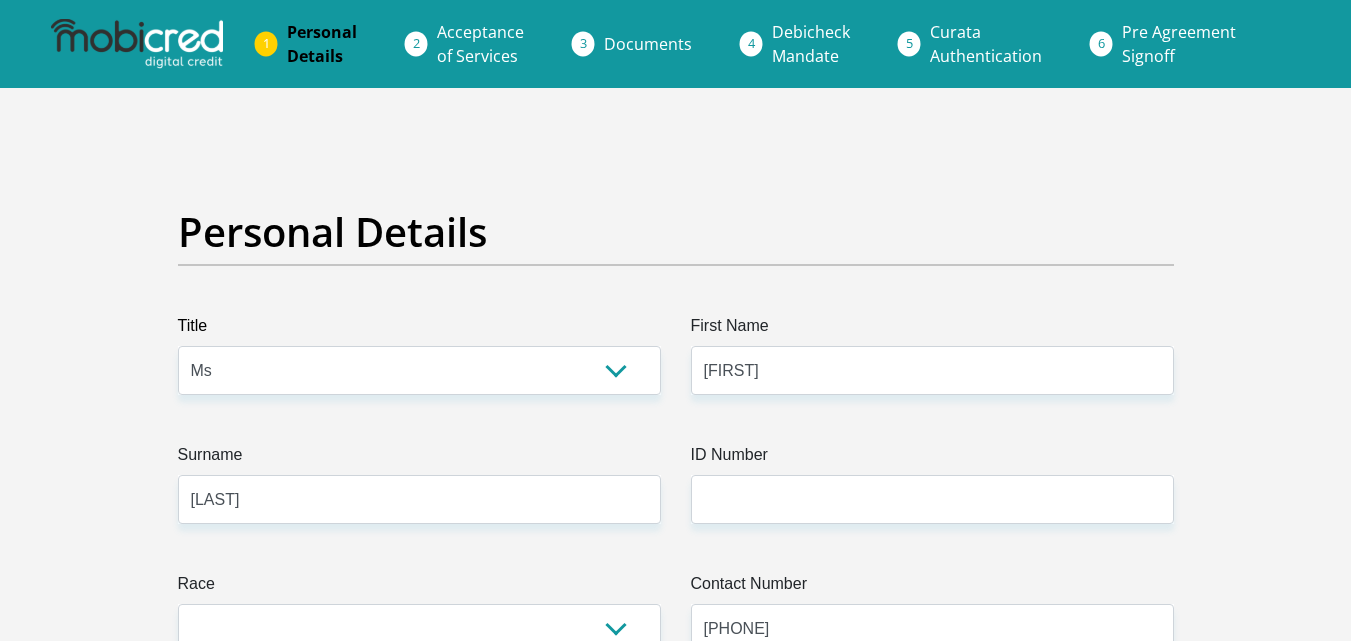 type on "1863 Bramfischerville Phase 1" 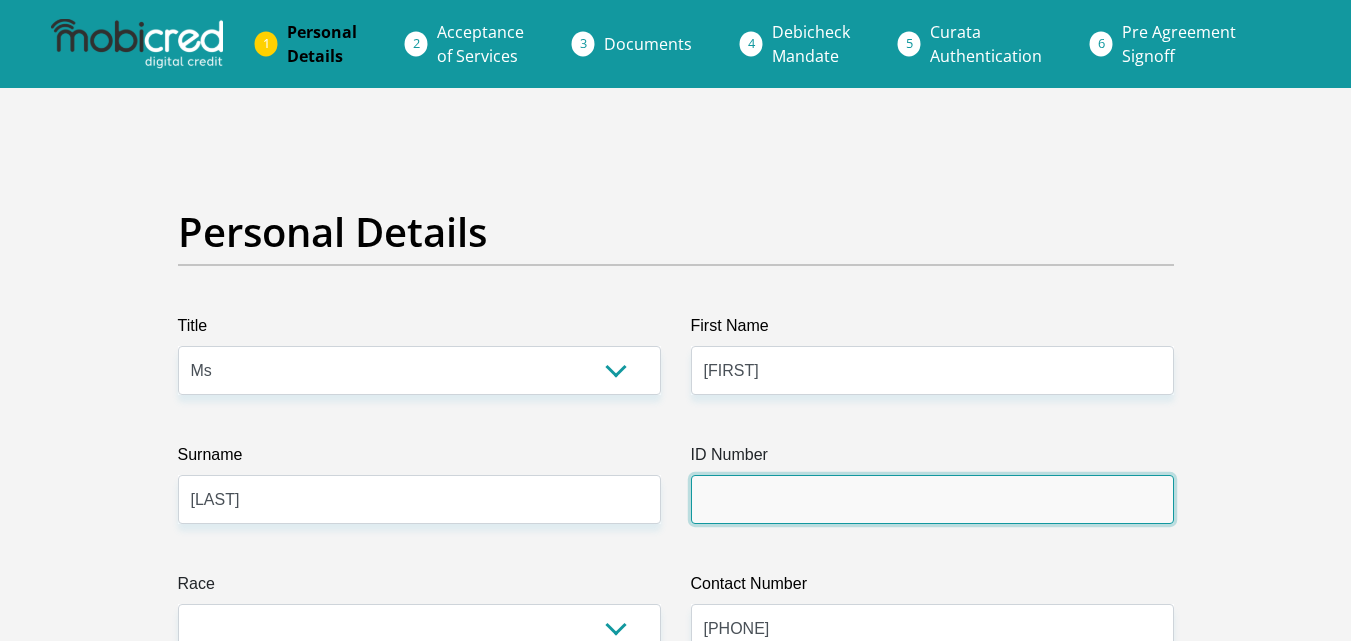click on "ID Number" at bounding box center [932, 499] 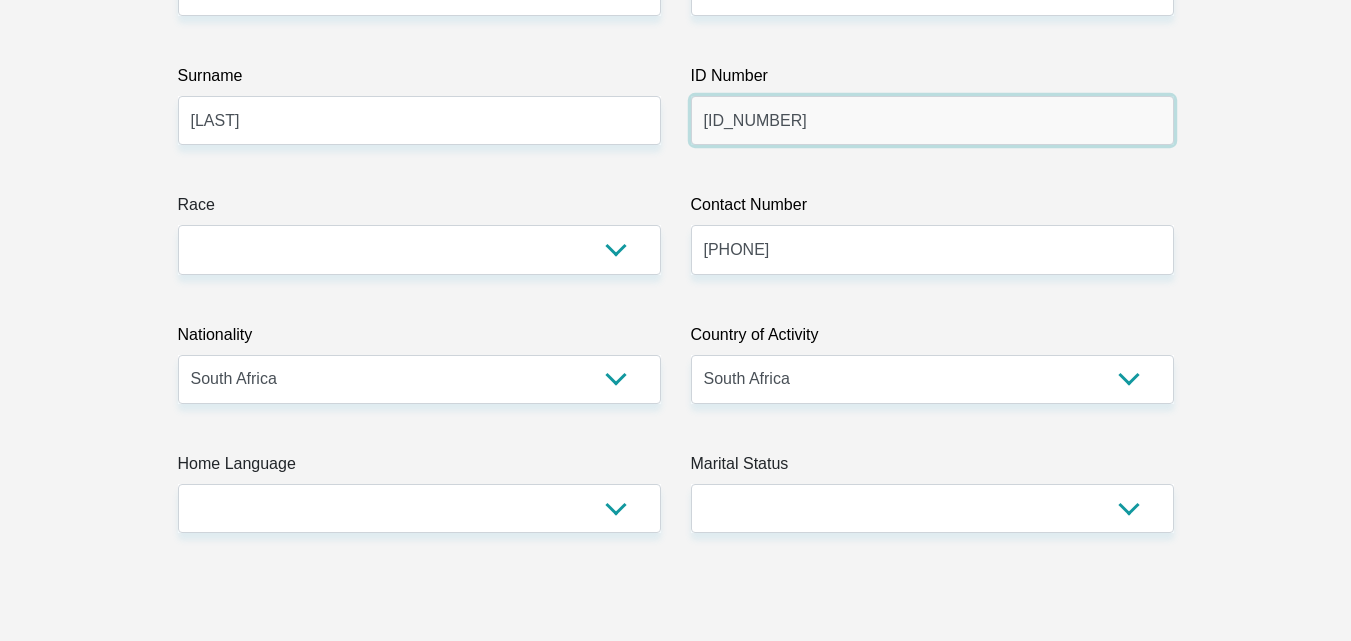 scroll, scrollTop: 391, scrollLeft: 0, axis: vertical 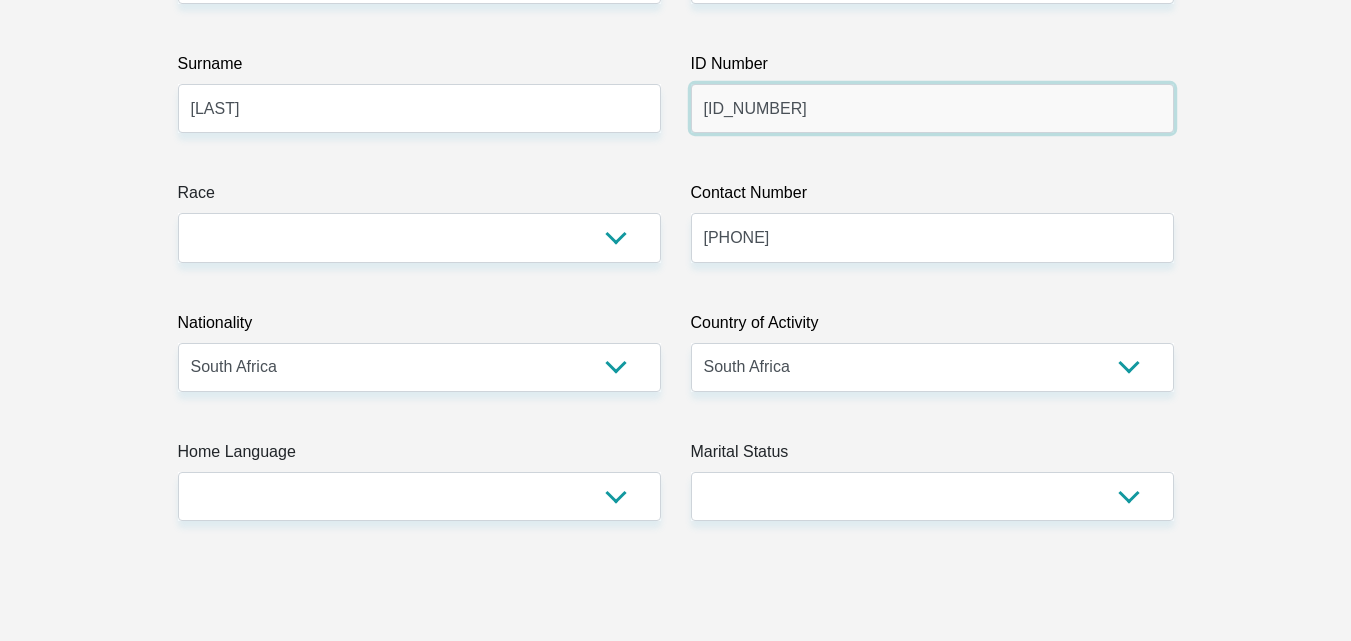 type on "0111170124080" 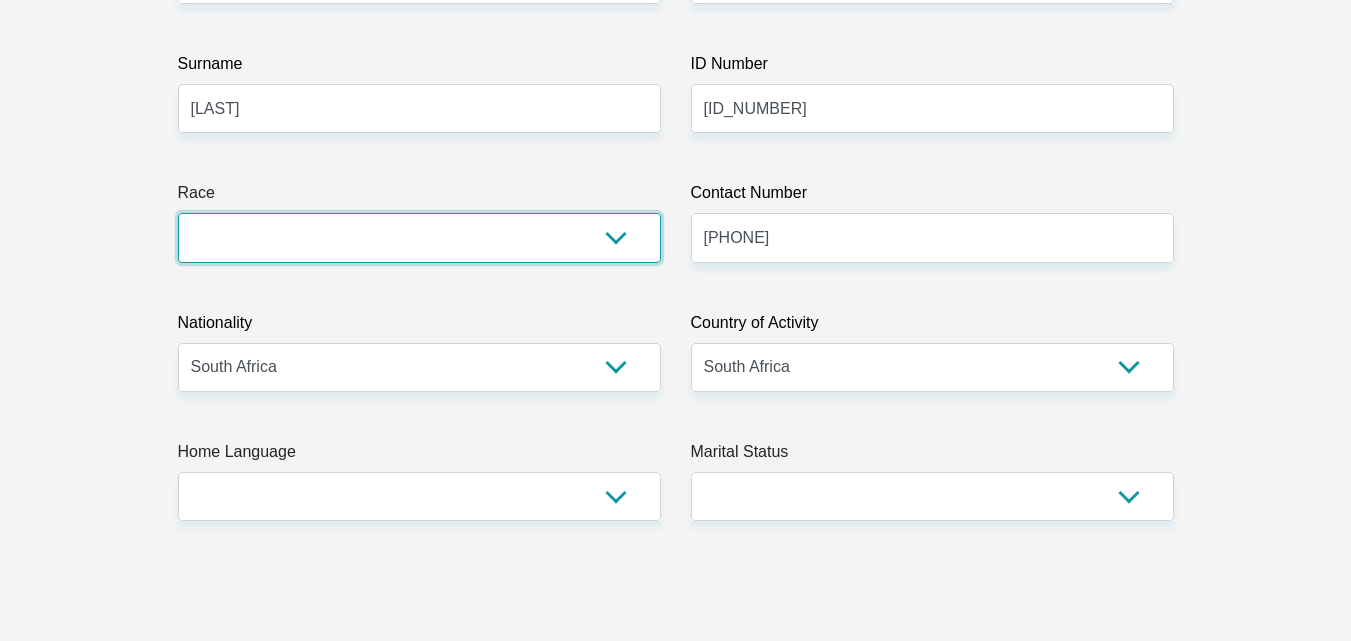 click on "Black
Coloured
Indian
White
Other" at bounding box center [419, 237] 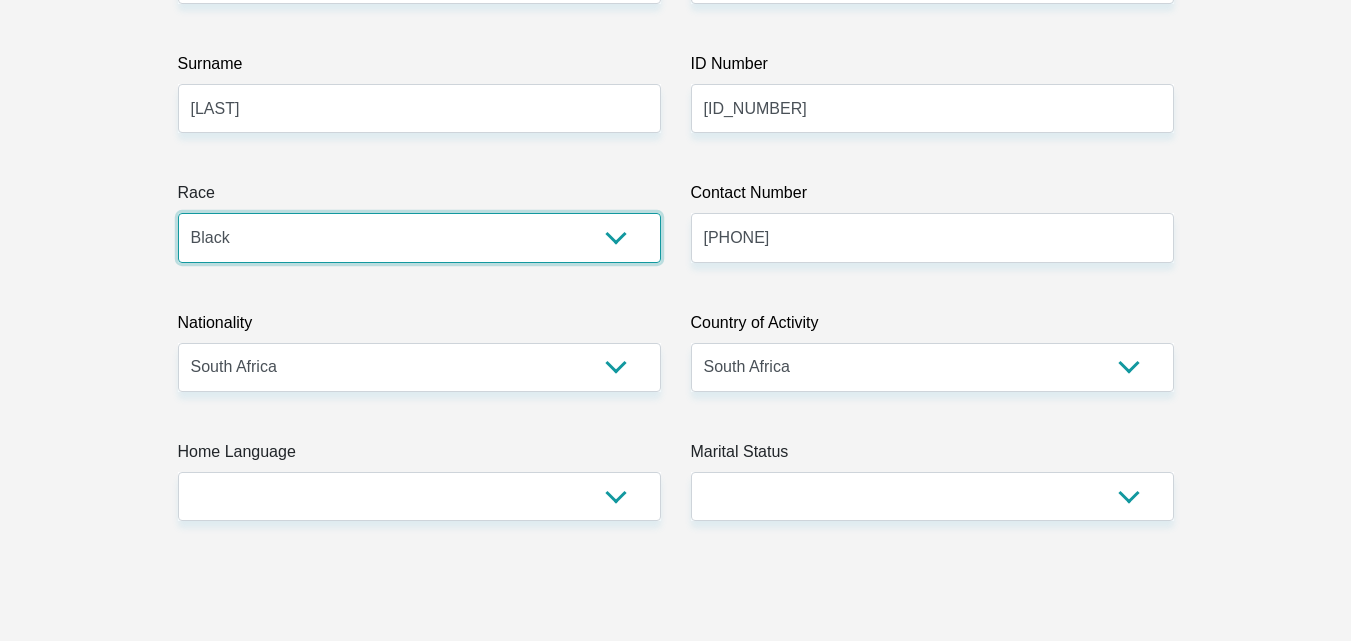 click on "Black
Coloured
Indian
White
Other" at bounding box center [419, 237] 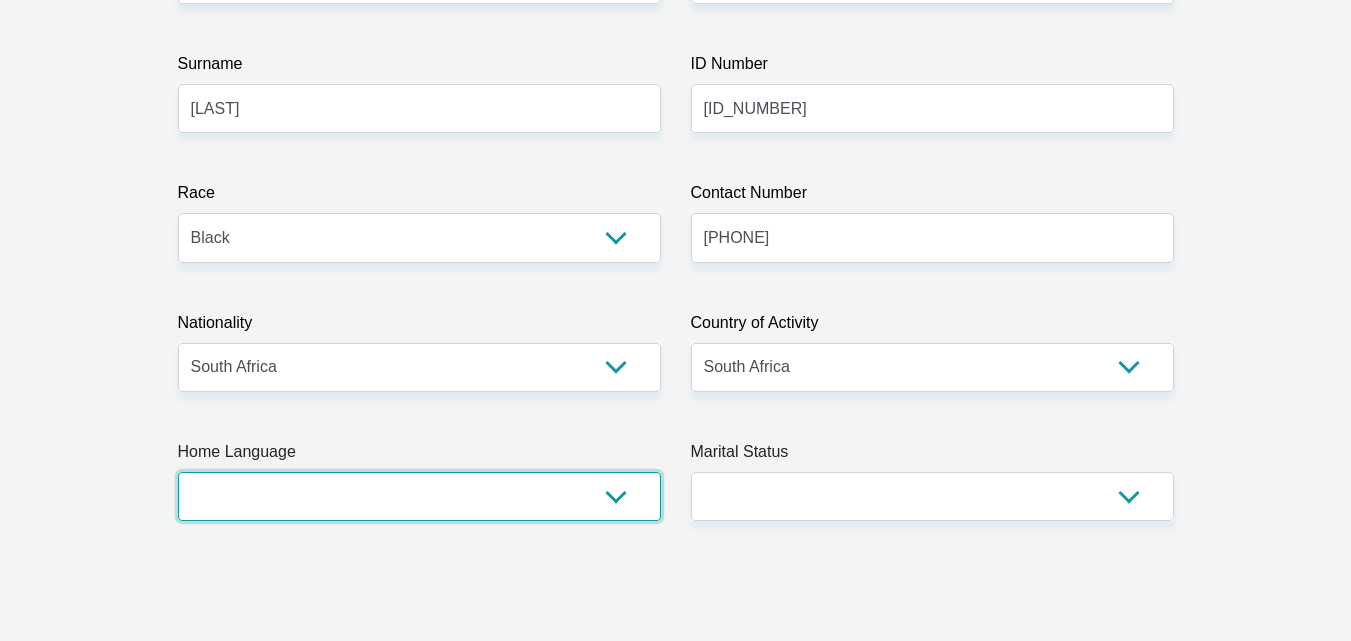 click on "Afrikaans
English
Sepedi
South Ndebele
Southern Sotho
Swati
Tsonga
Tswana
Venda
Xhosa
Zulu
Other" at bounding box center [419, 496] 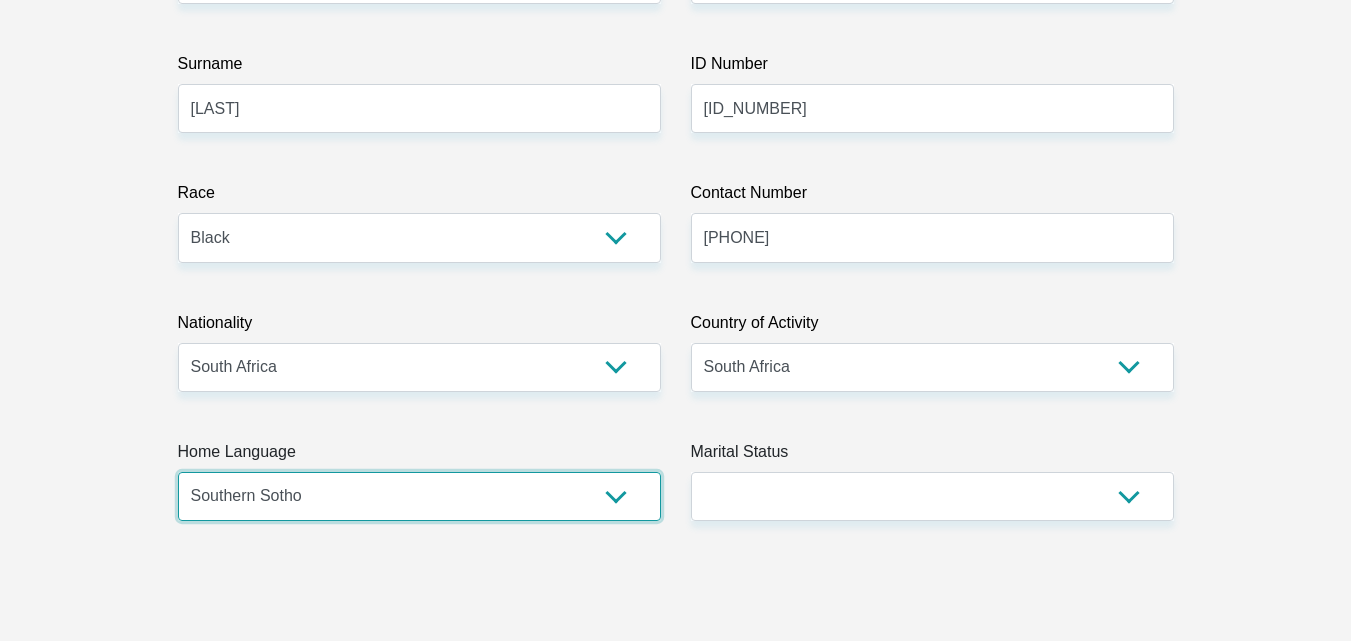 click on "Afrikaans
English
Sepedi
South Ndebele
Southern Sotho
Swati
Tsonga
Tswana
Venda
Xhosa
Zulu
Other" at bounding box center [419, 496] 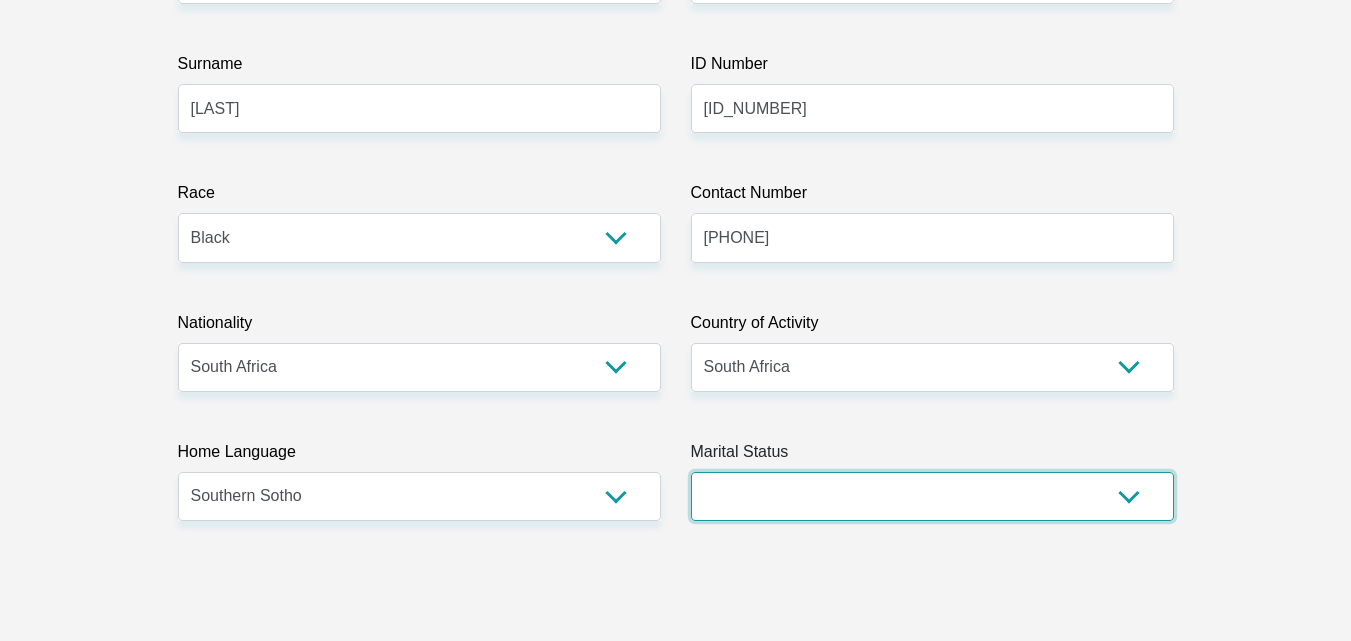 click on "Married ANC
Single
Divorced
Widowed
Married COP or Customary Law" at bounding box center (932, 496) 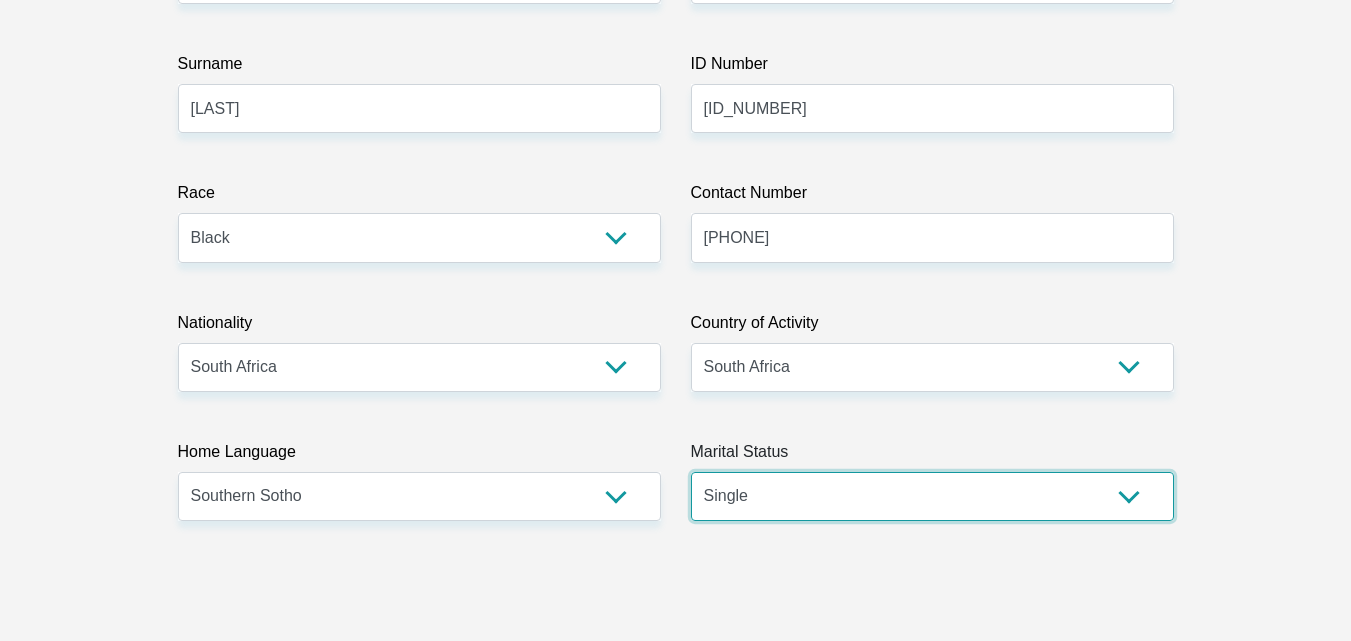 click on "Married ANC
Single
Divorced
Widowed
Married COP or Customary Law" at bounding box center [932, 496] 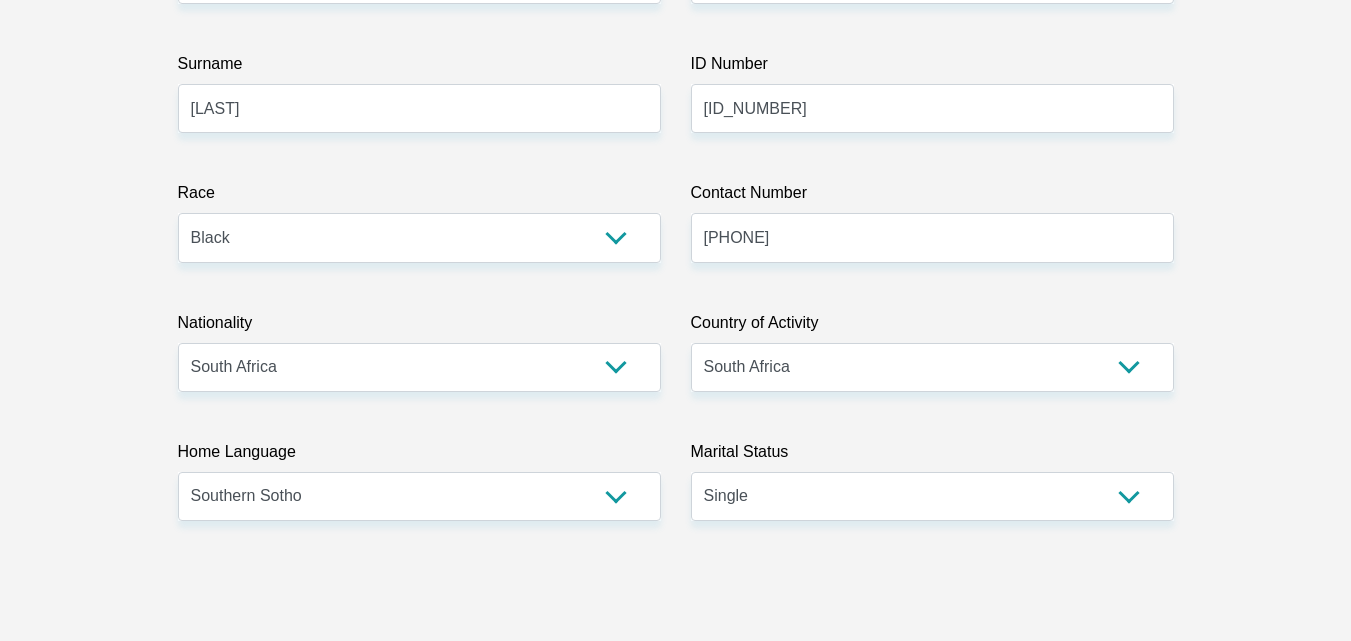 click on "Title
Mr
Ms
Mrs
Dr
Other
First Name
Palesa
Surname
Kotelo
ID Number
0111170124080
Please input valid ID number
Race
Black
Coloured
Indian
White
Other
Contact Number
0639366609
Please input valid contact number
Nationality
South Africa
Afghanistan
Aland Islands  Albania  Algeria" at bounding box center (676, 3176) 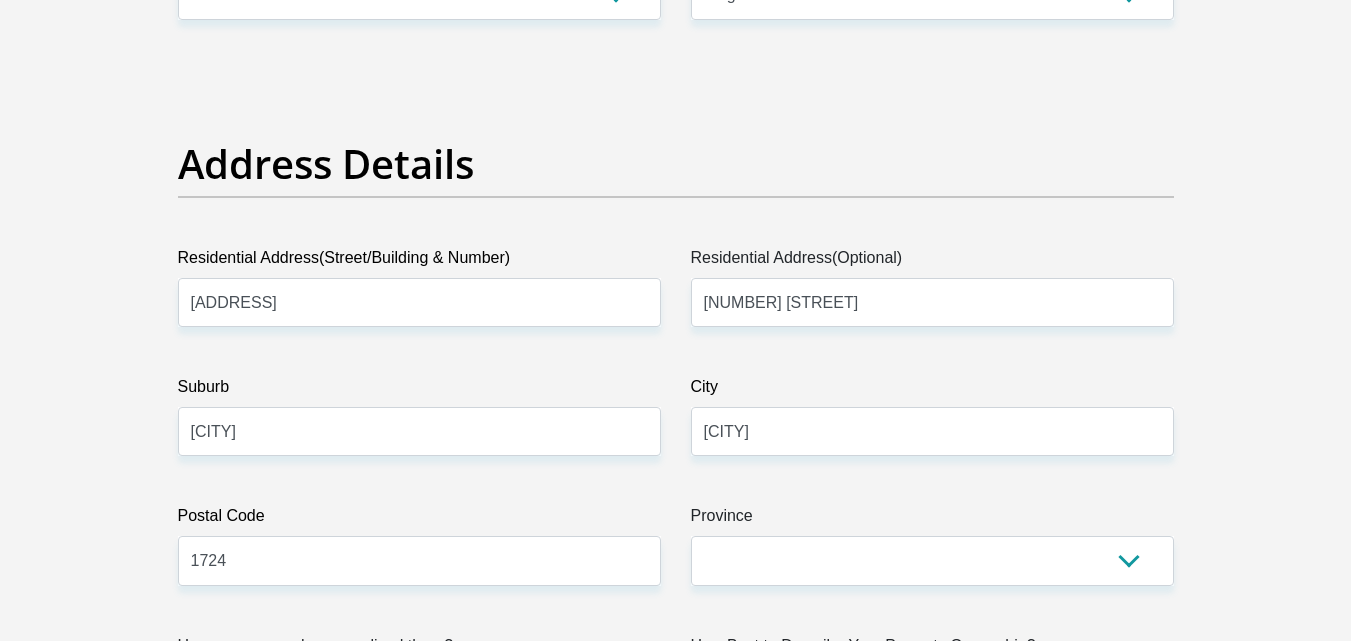 scroll, scrollTop: 991, scrollLeft: 0, axis: vertical 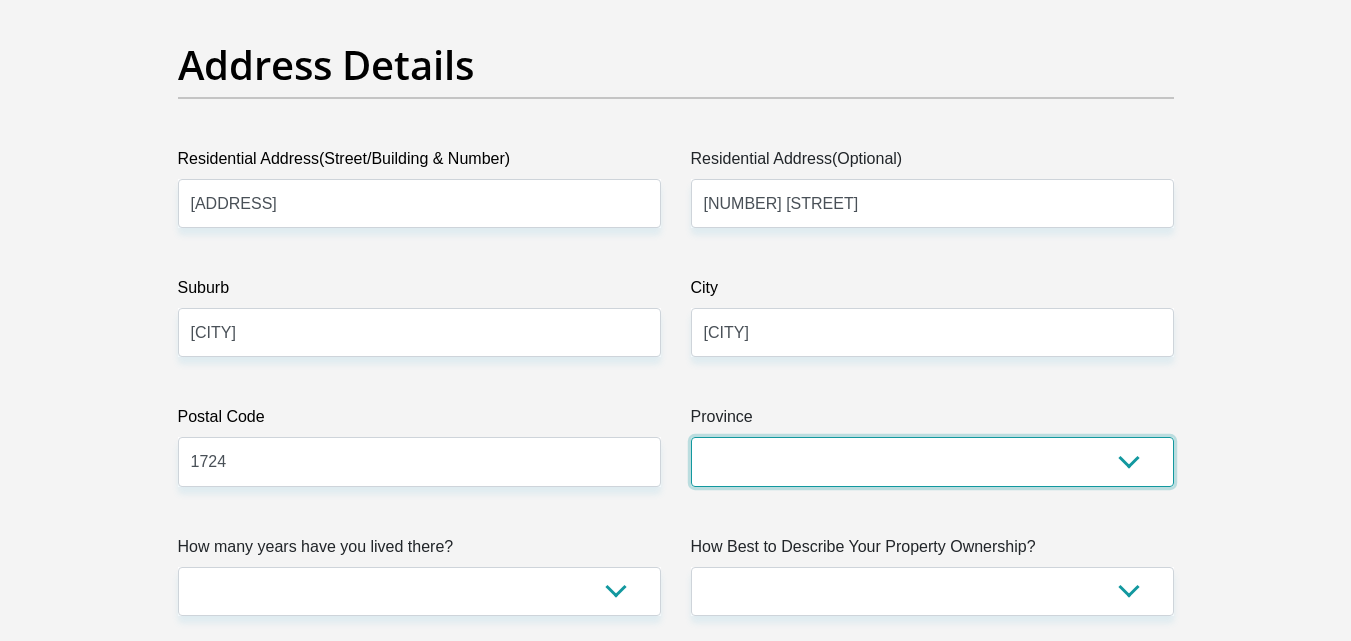 click on "Eastern Cape
Free State
Gauteng
KwaZulu-Natal
Limpopo
Mpumalanga
Northern Cape
North West
Western Cape" at bounding box center (932, 461) 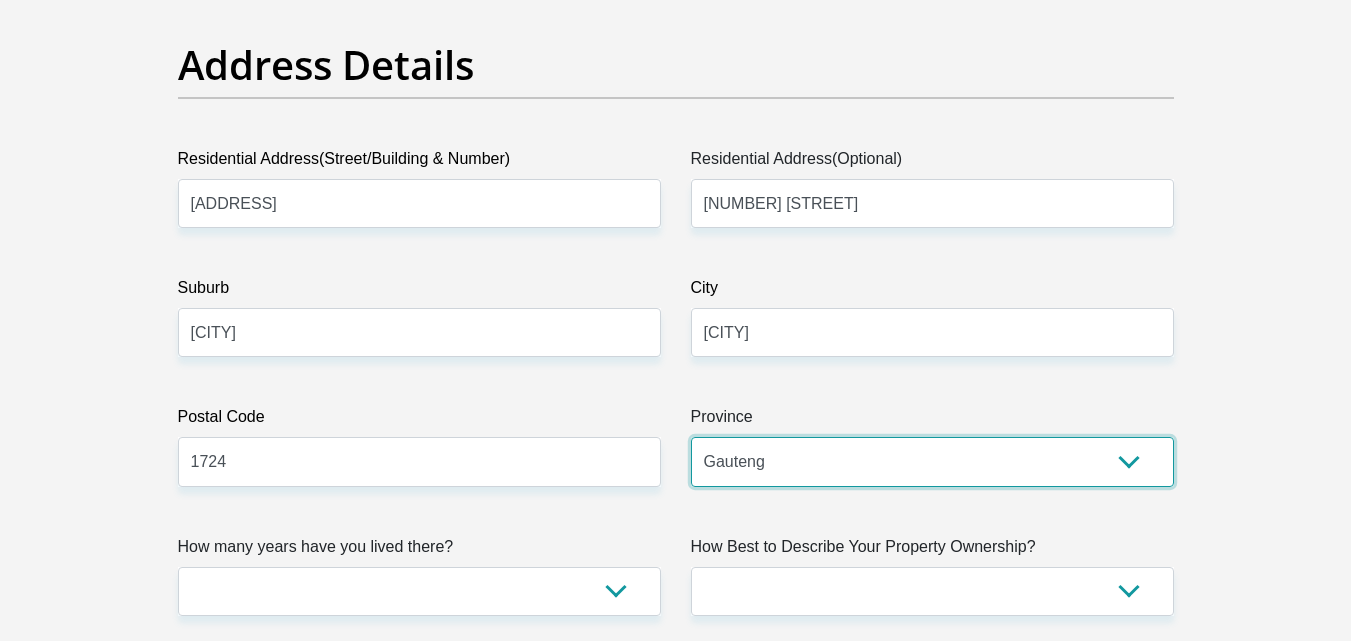 click on "Eastern Cape
Free State
Gauteng
KwaZulu-Natal
Limpopo
Mpumalanga
Northern Cape
North West
Western Cape" at bounding box center (932, 461) 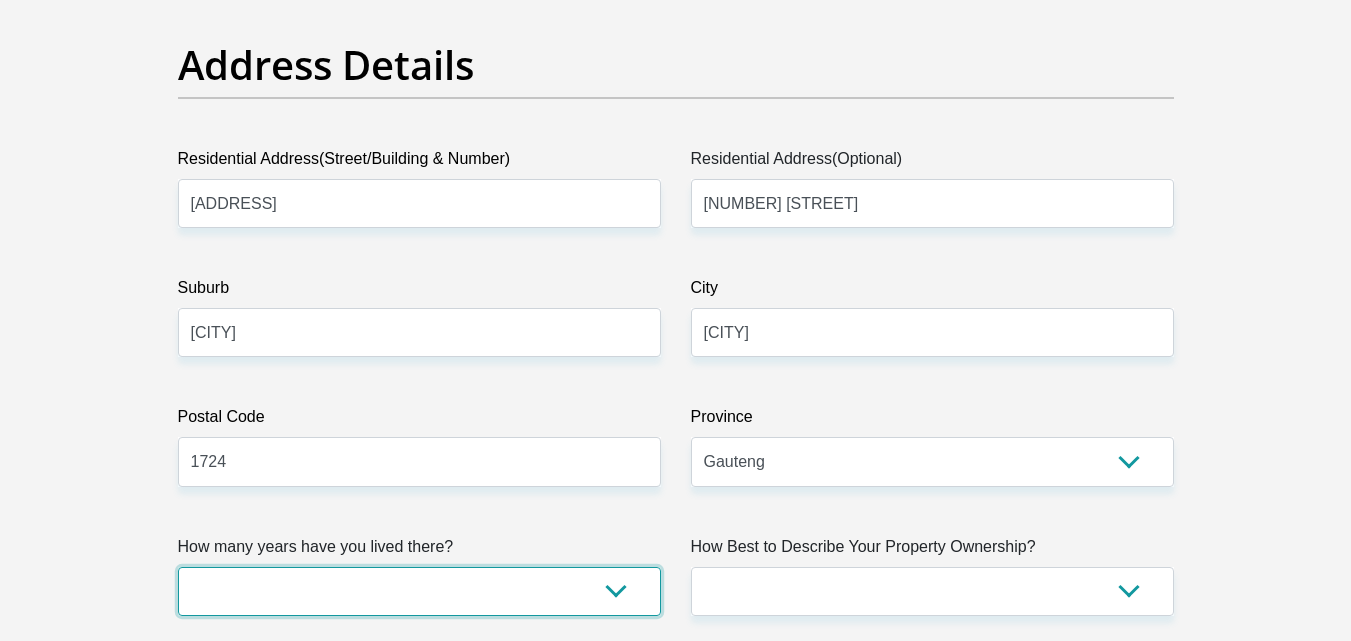 click on "less than 1 year
1-3 years
3-5 years
5+ years" at bounding box center [419, 591] 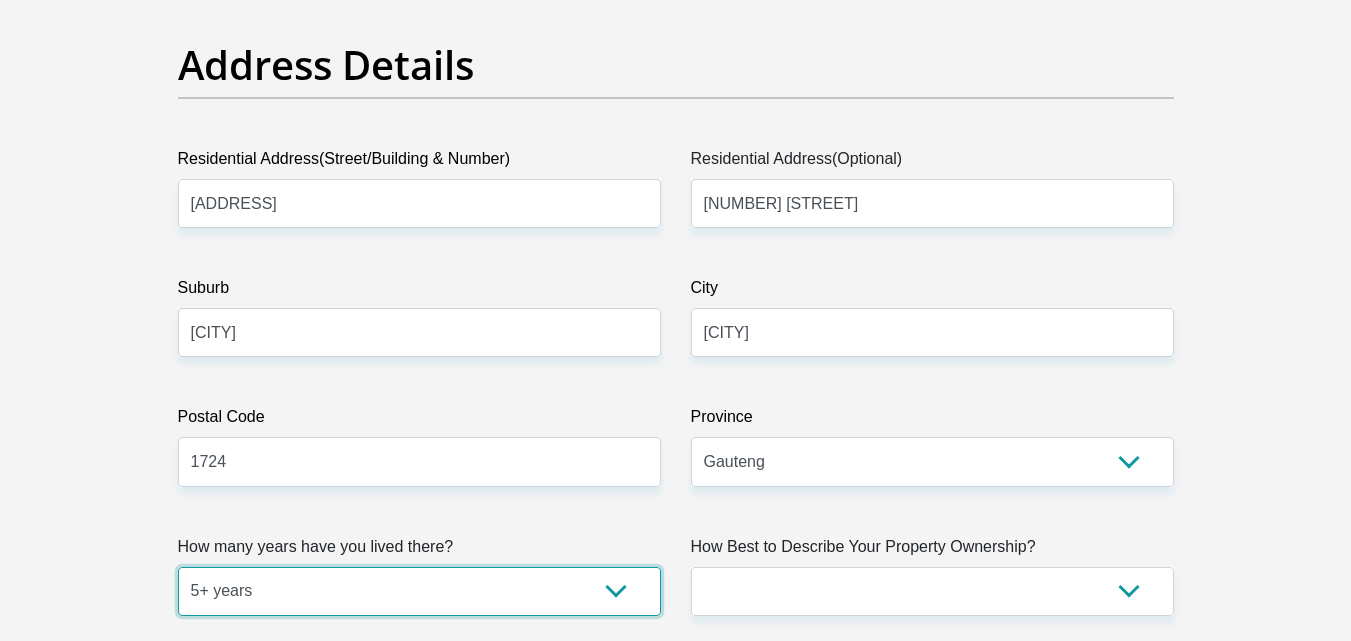 click on "less than 1 year
1-3 years
3-5 years
5+ years" at bounding box center (419, 591) 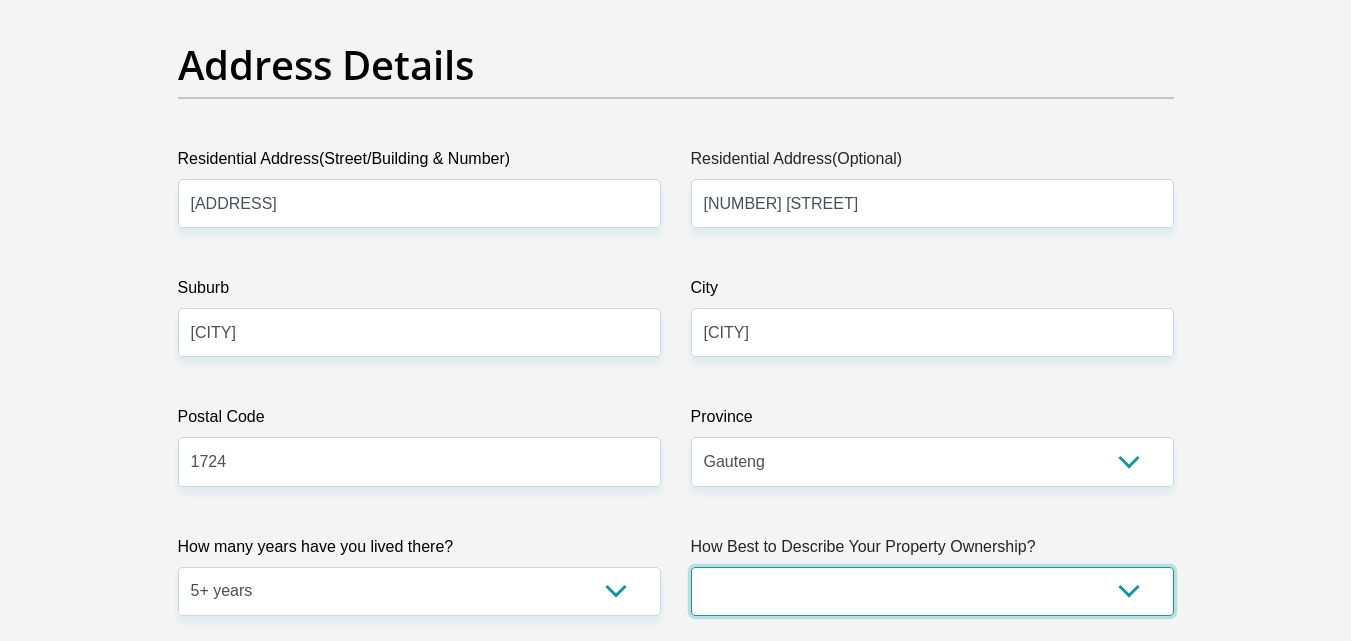click on "Owned
Rented
Family Owned
Company Dwelling" at bounding box center (932, 591) 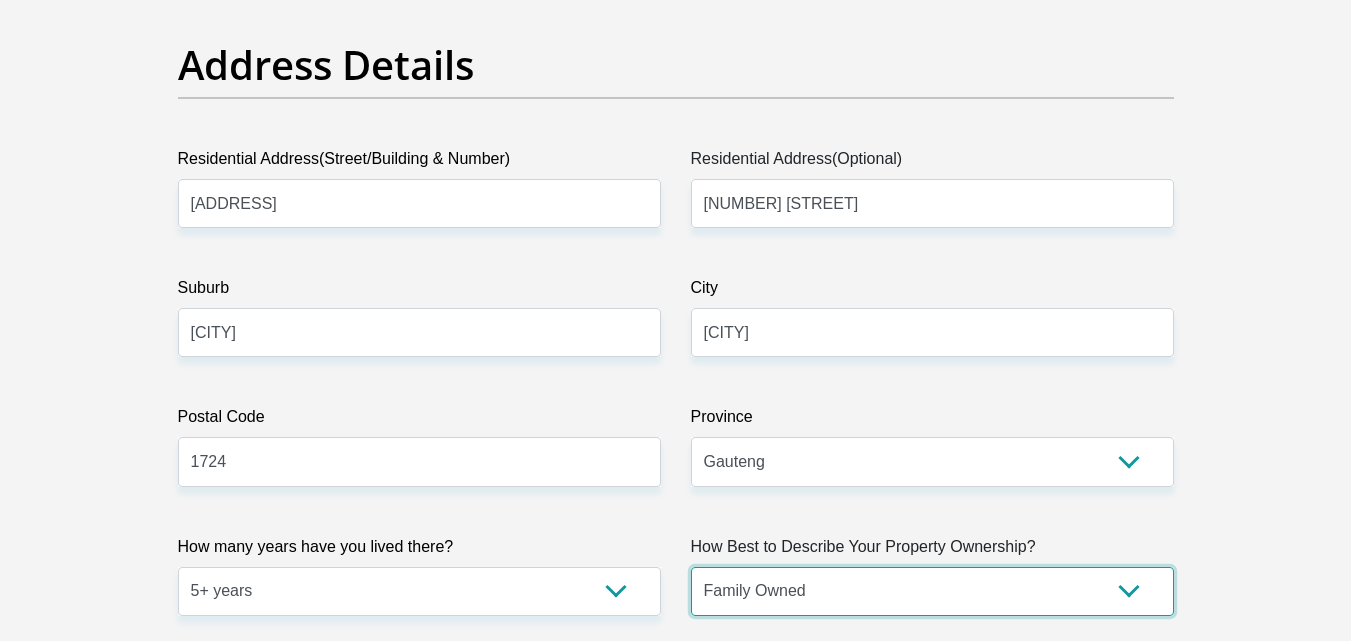 click on "Owned
Rented
Family Owned
Company Dwelling" at bounding box center [932, 591] 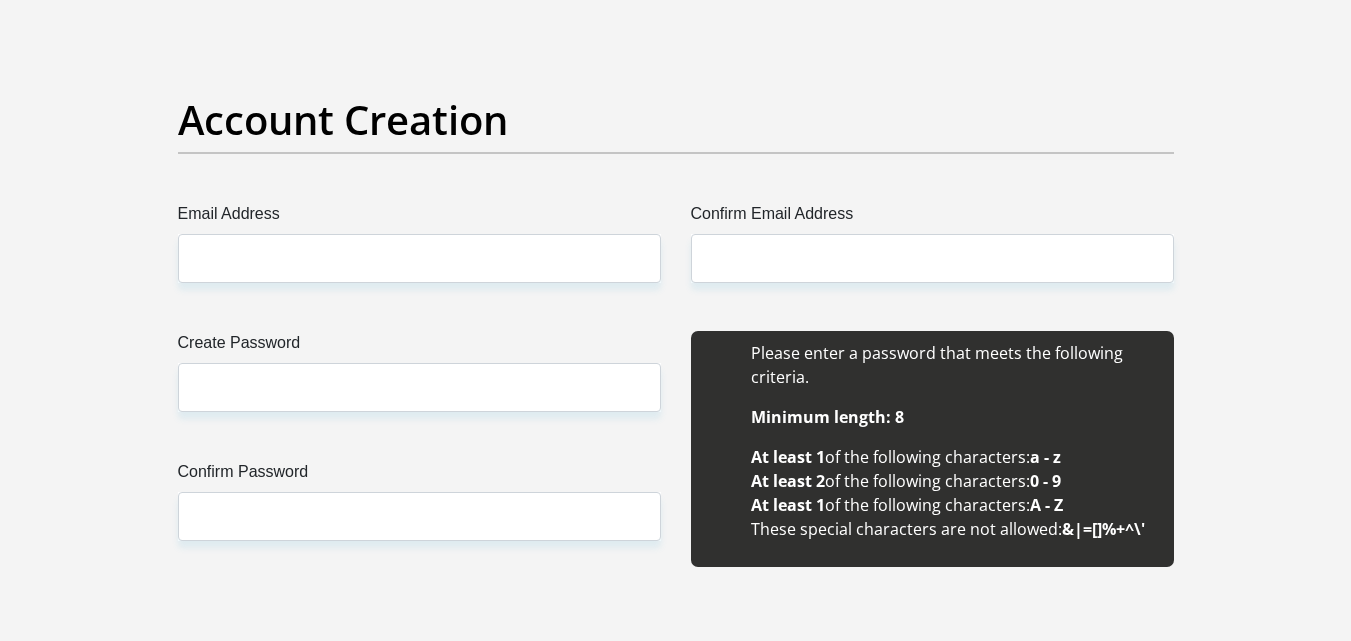 scroll, scrollTop: 1821, scrollLeft: 0, axis: vertical 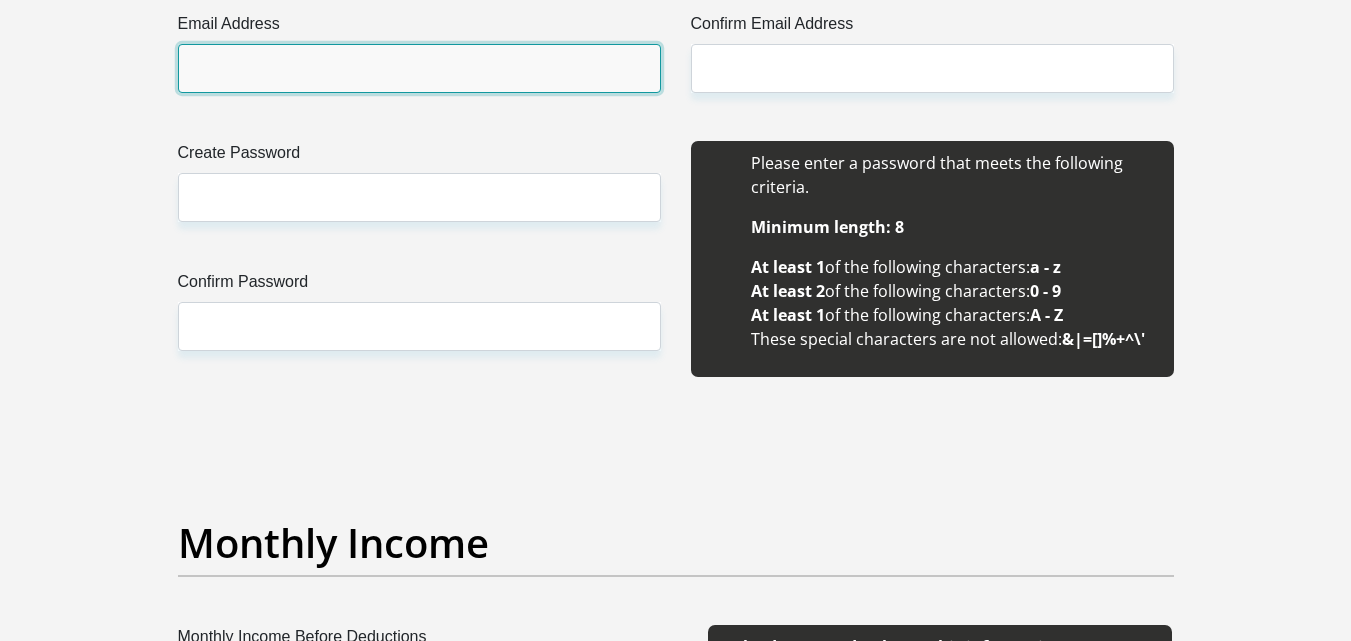 click on "Email Address" at bounding box center [419, 68] 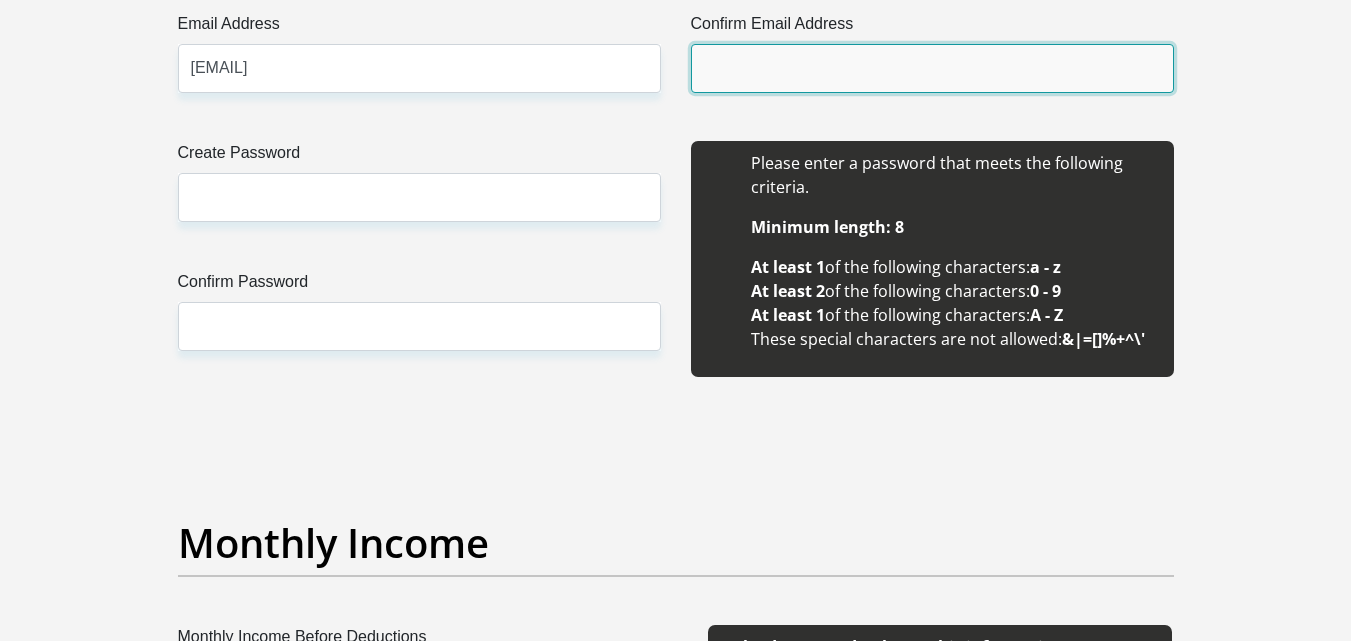 type on "palesakotelo5@gmail.com" 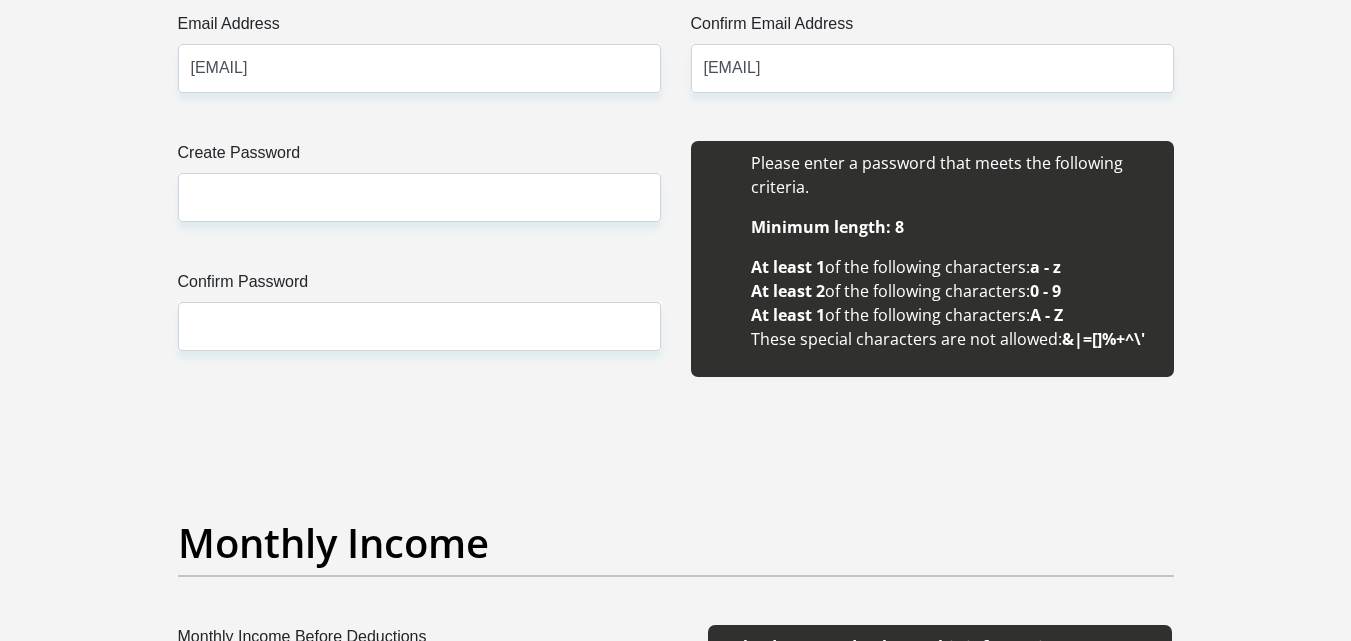 type 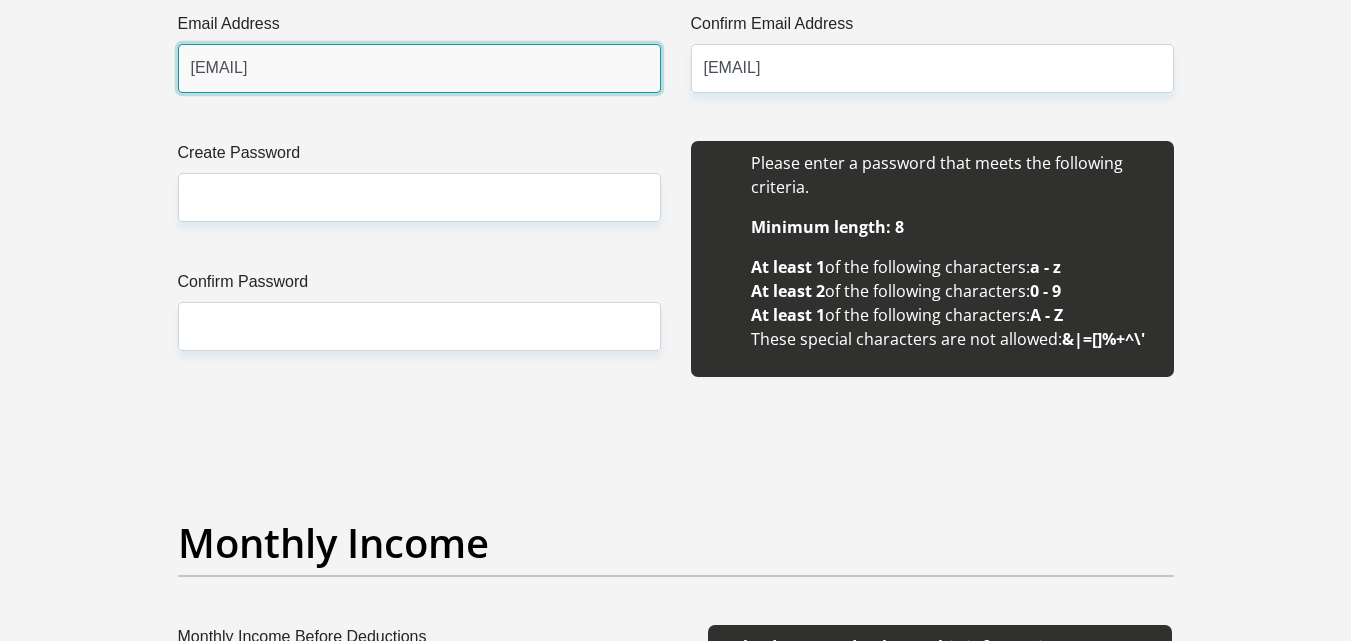 type 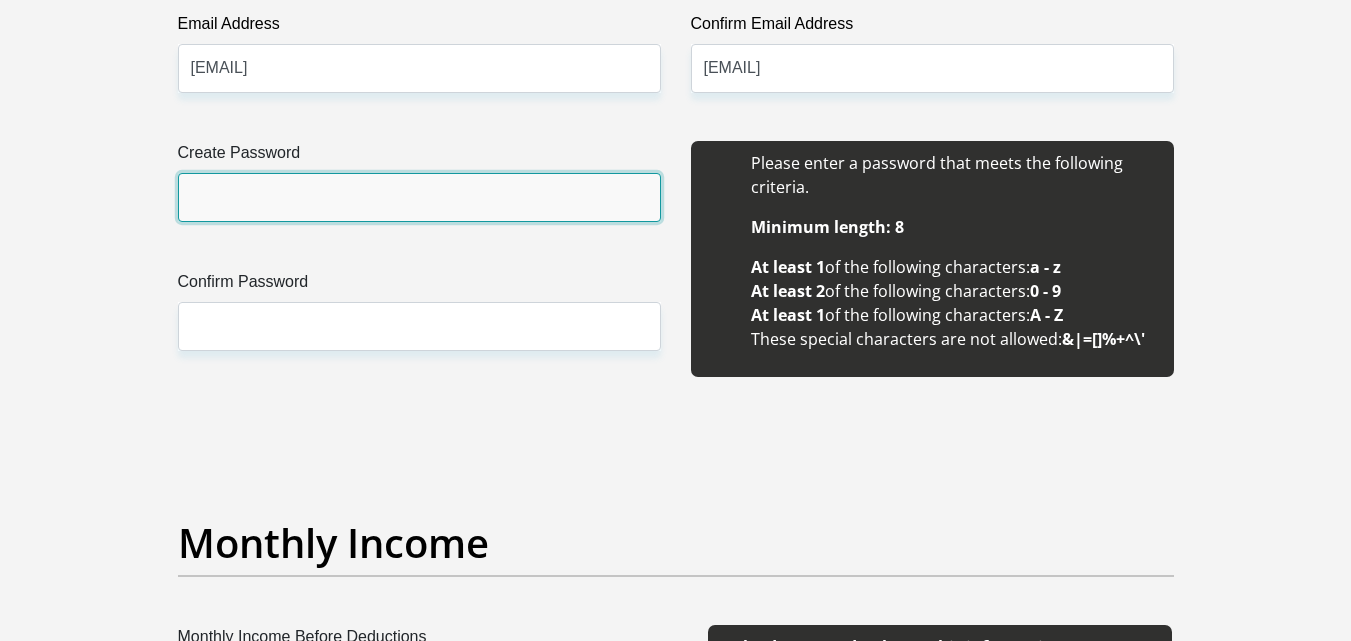 click on "Create Password" at bounding box center [419, 197] 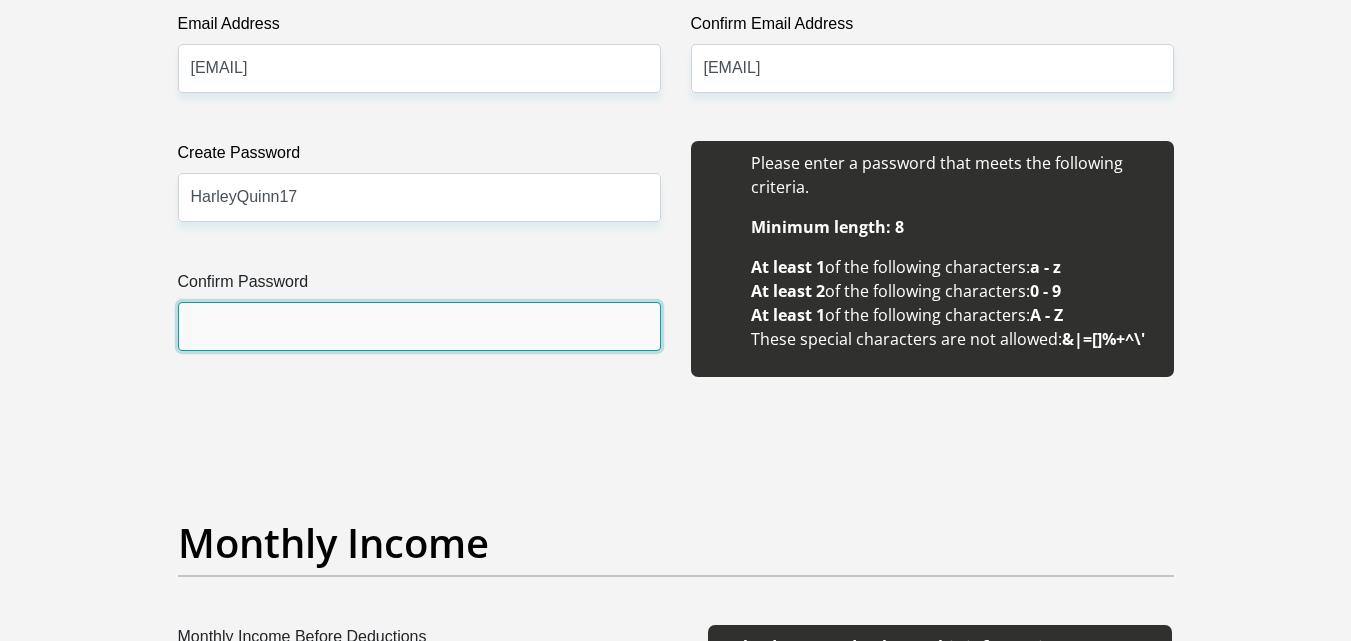 click on "Confirm Password" at bounding box center (419, 326) 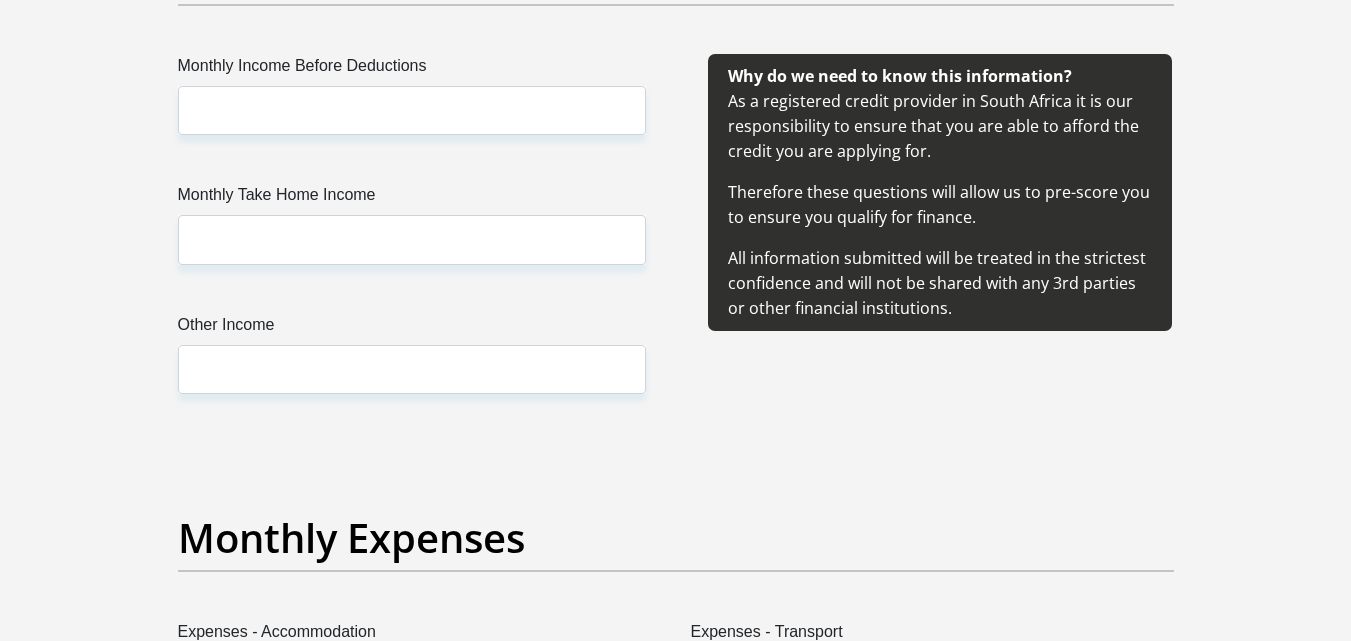 scroll, scrollTop: 2404, scrollLeft: 0, axis: vertical 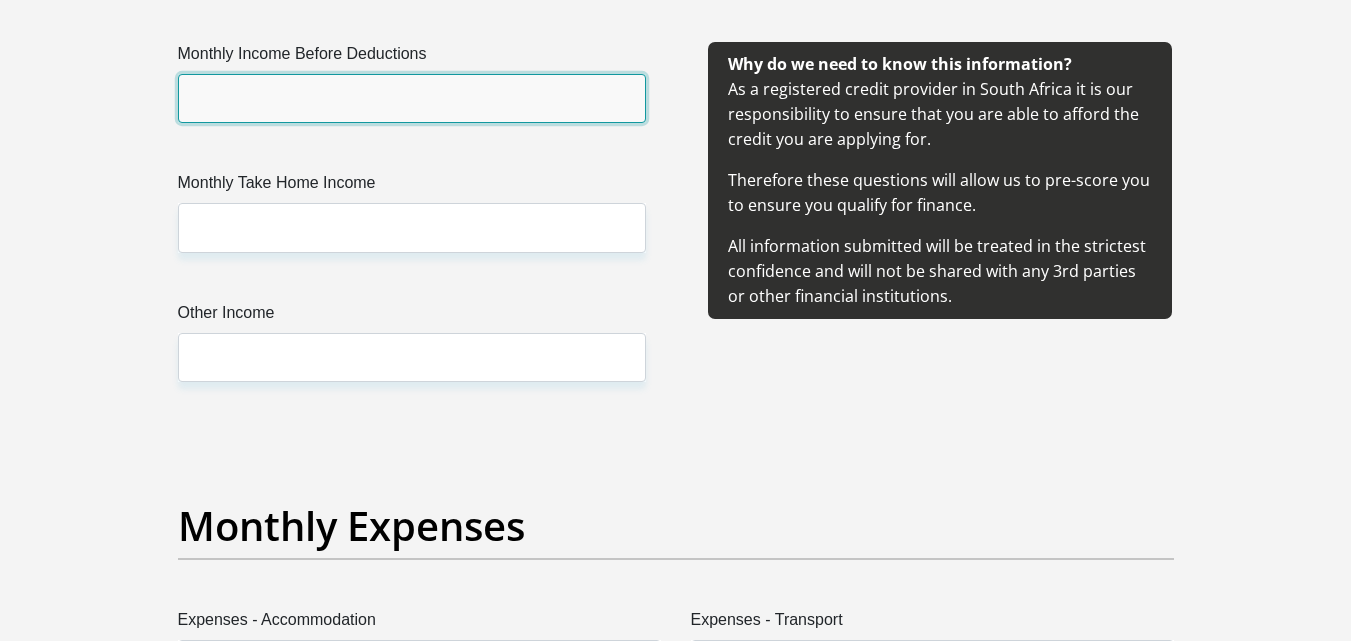 click on "Monthly Income Before Deductions" at bounding box center (412, 98) 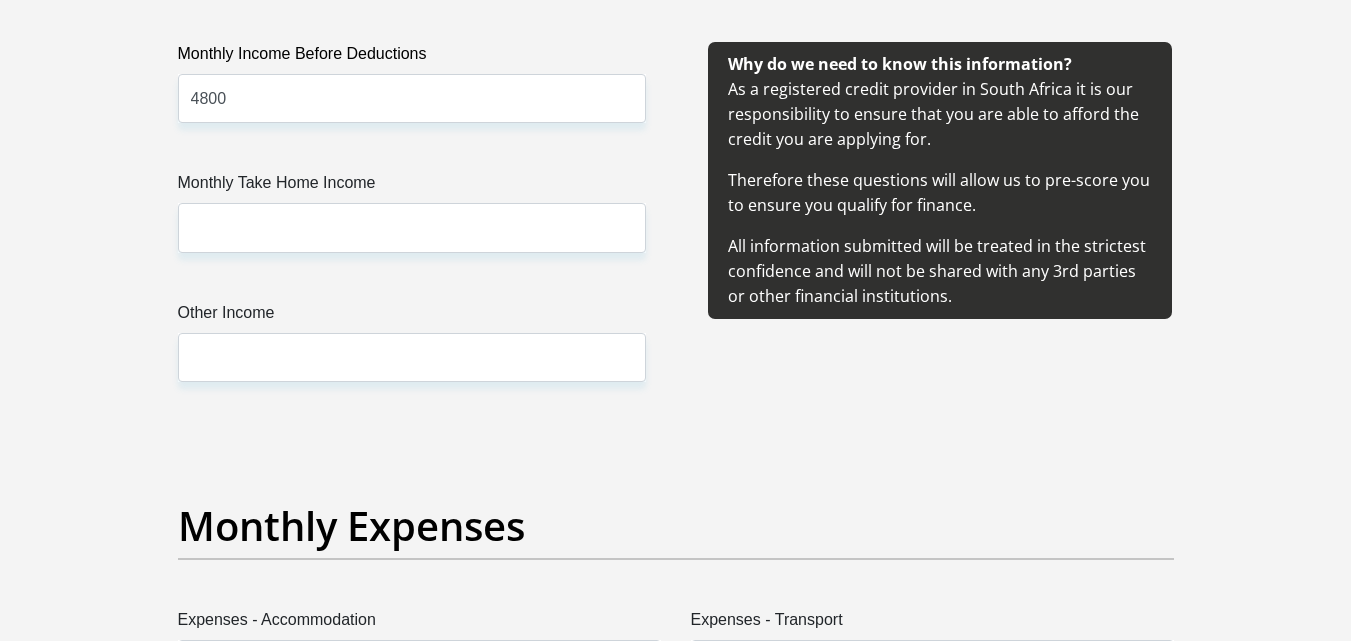 click on "Monthly Take Home Income" at bounding box center (412, 187) 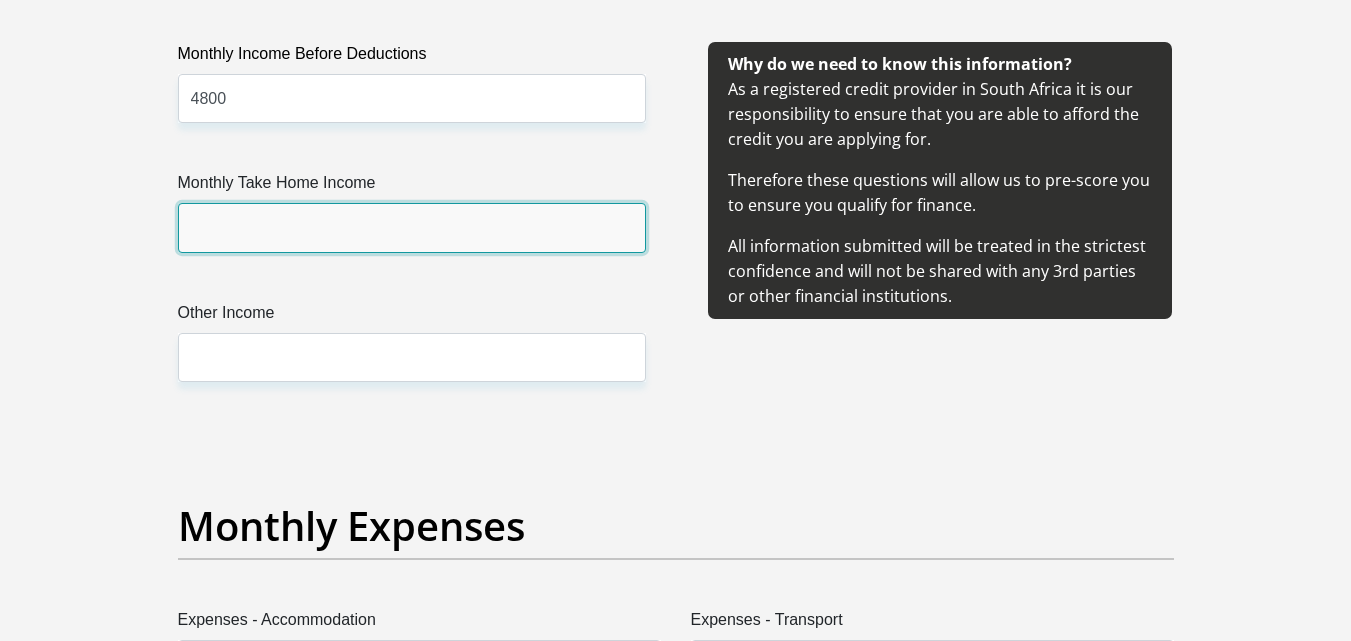 click on "Monthly Take Home Income" at bounding box center [412, 227] 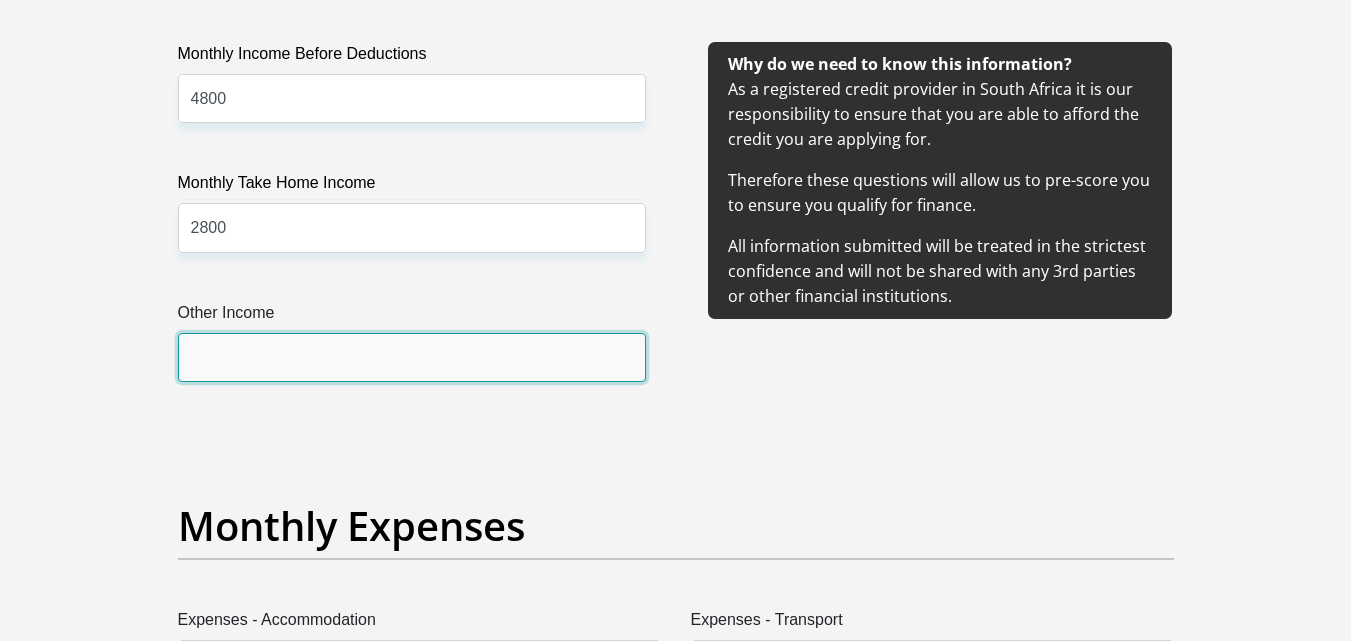 click on "Other Income" at bounding box center [412, 357] 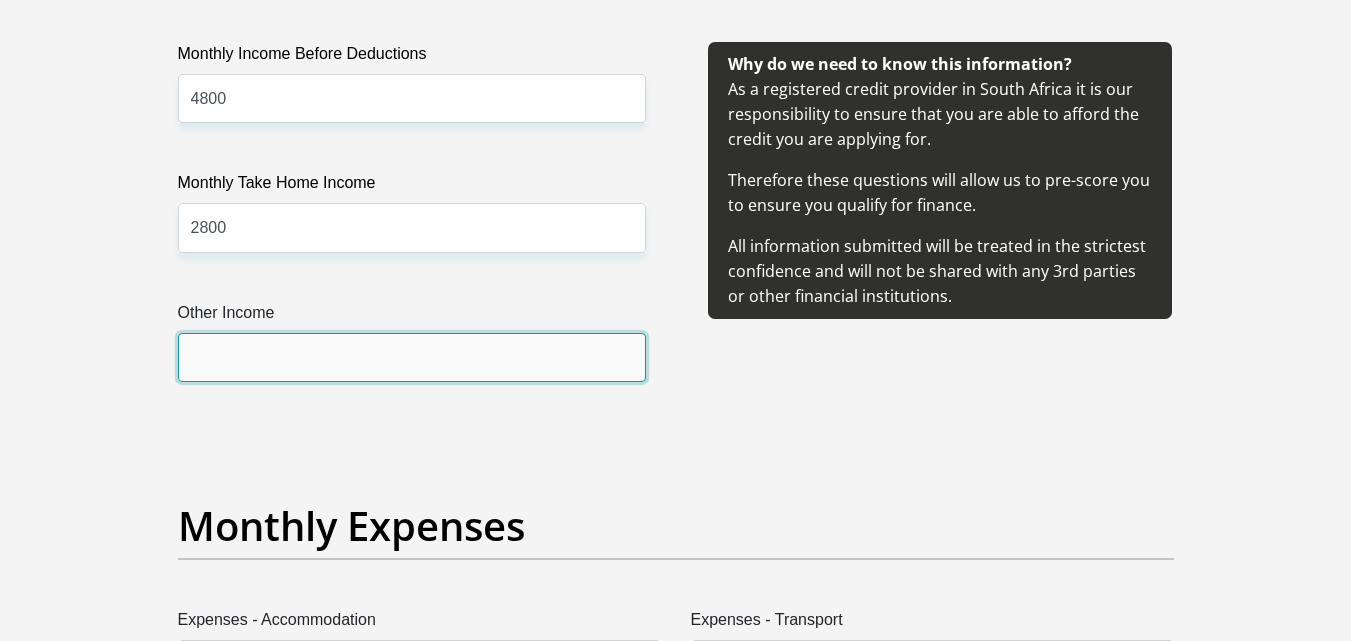 type on "1000" 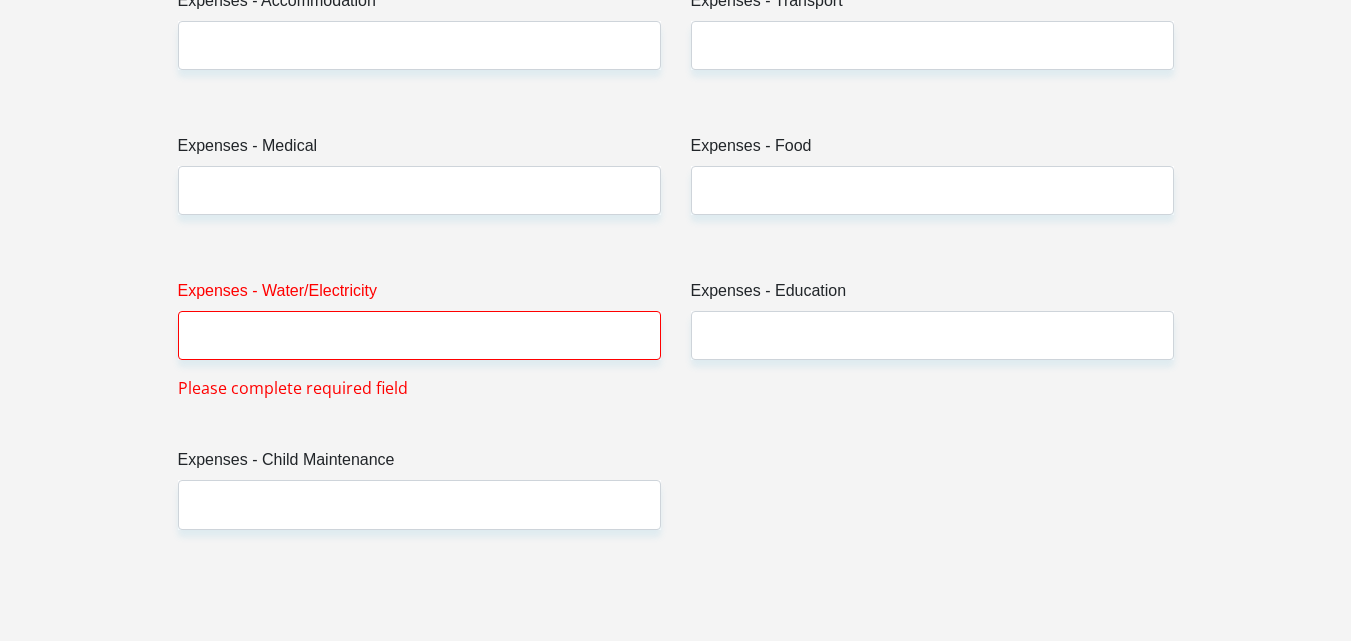 scroll, scrollTop: 2999, scrollLeft: 0, axis: vertical 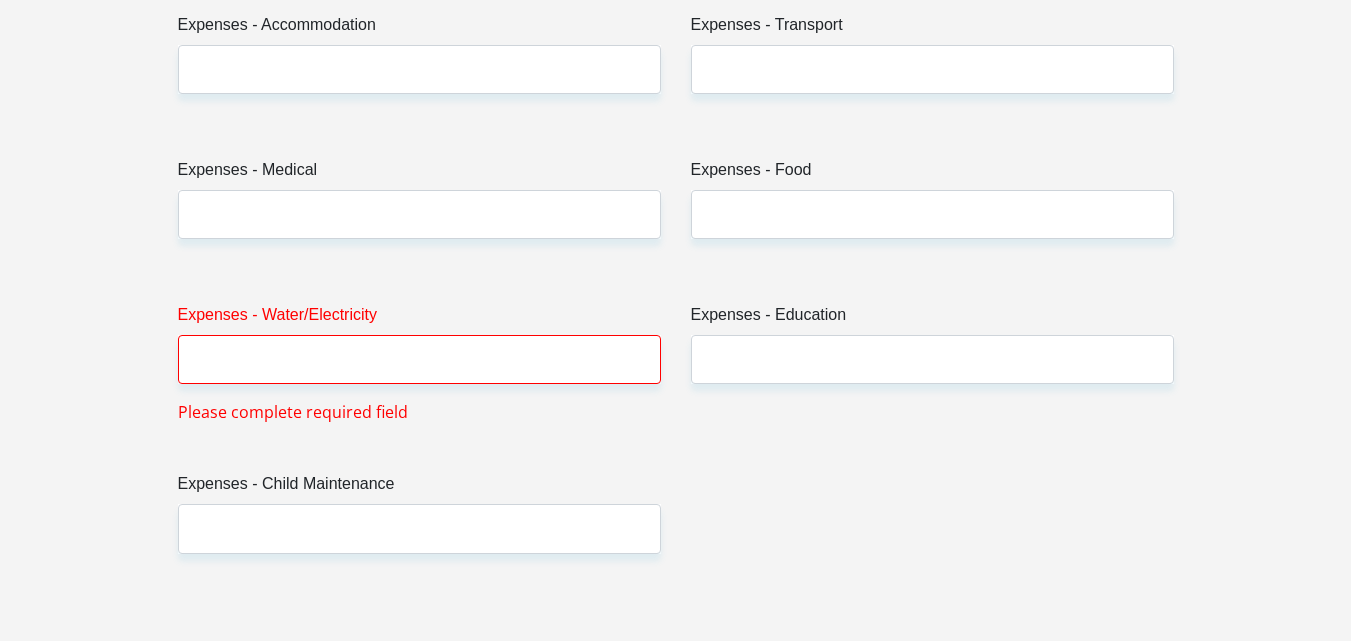 click on "Expenses - Accommodation" at bounding box center (419, 61) 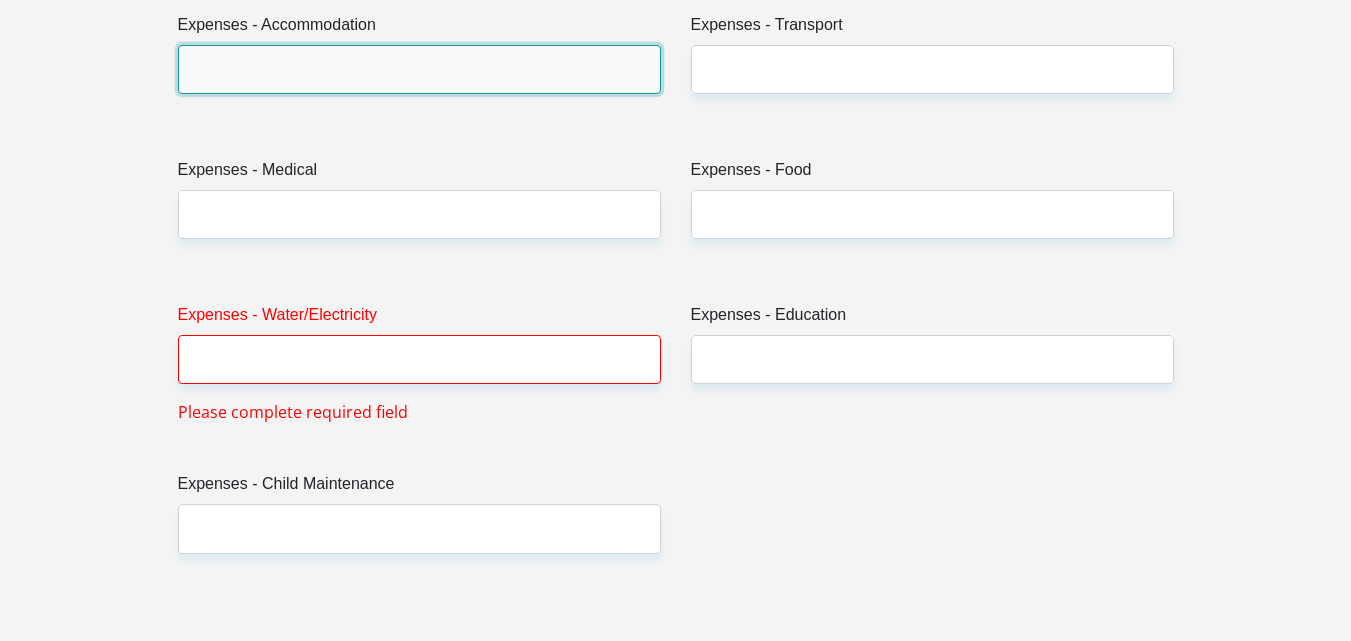 click on "Expenses - Accommodation" at bounding box center (419, 69) 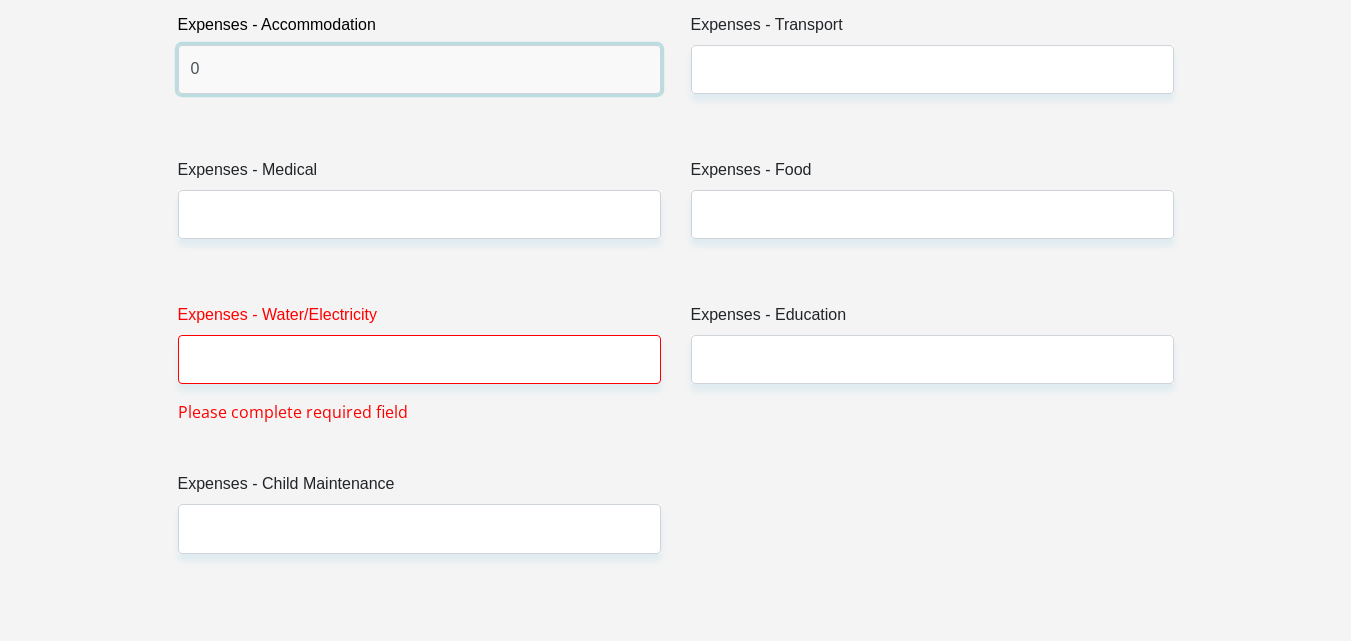 type on "0" 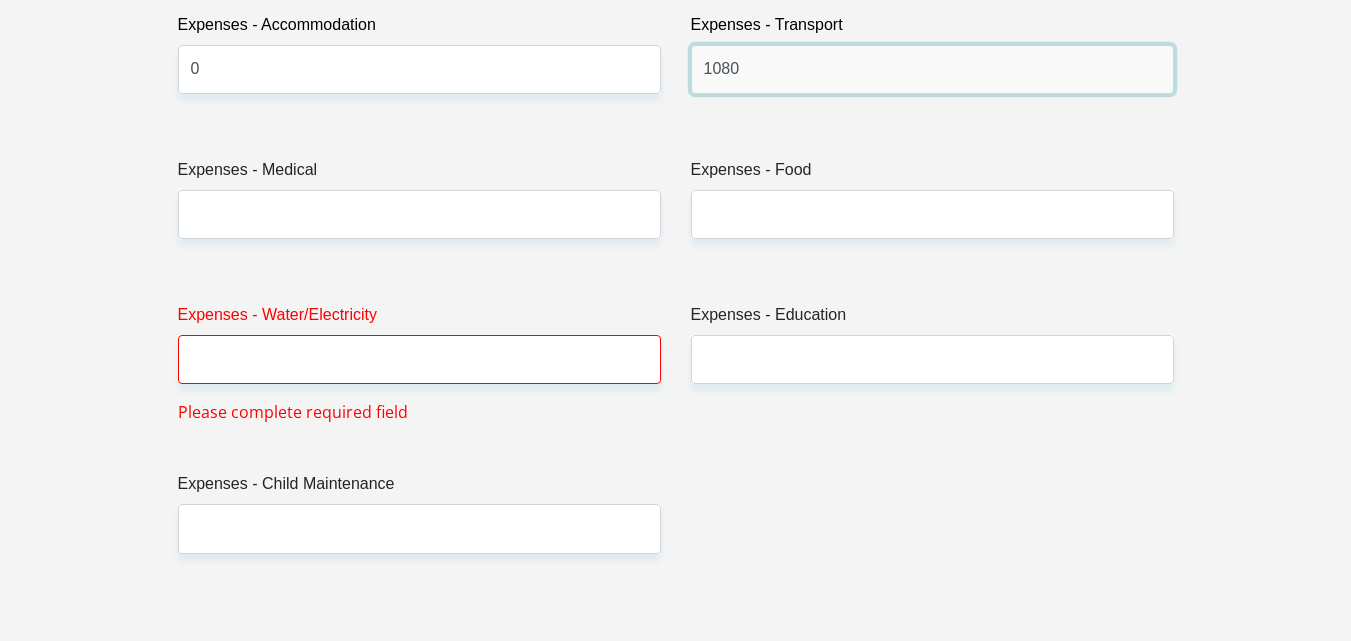 type on "1080" 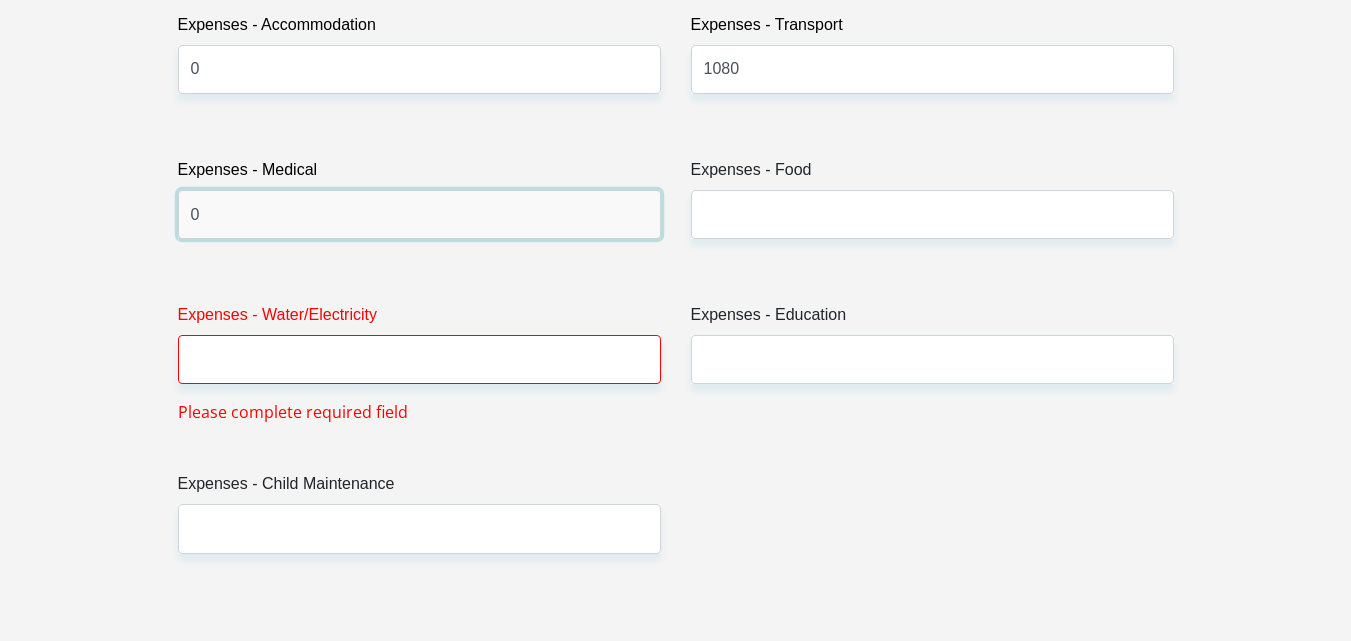 type on "0" 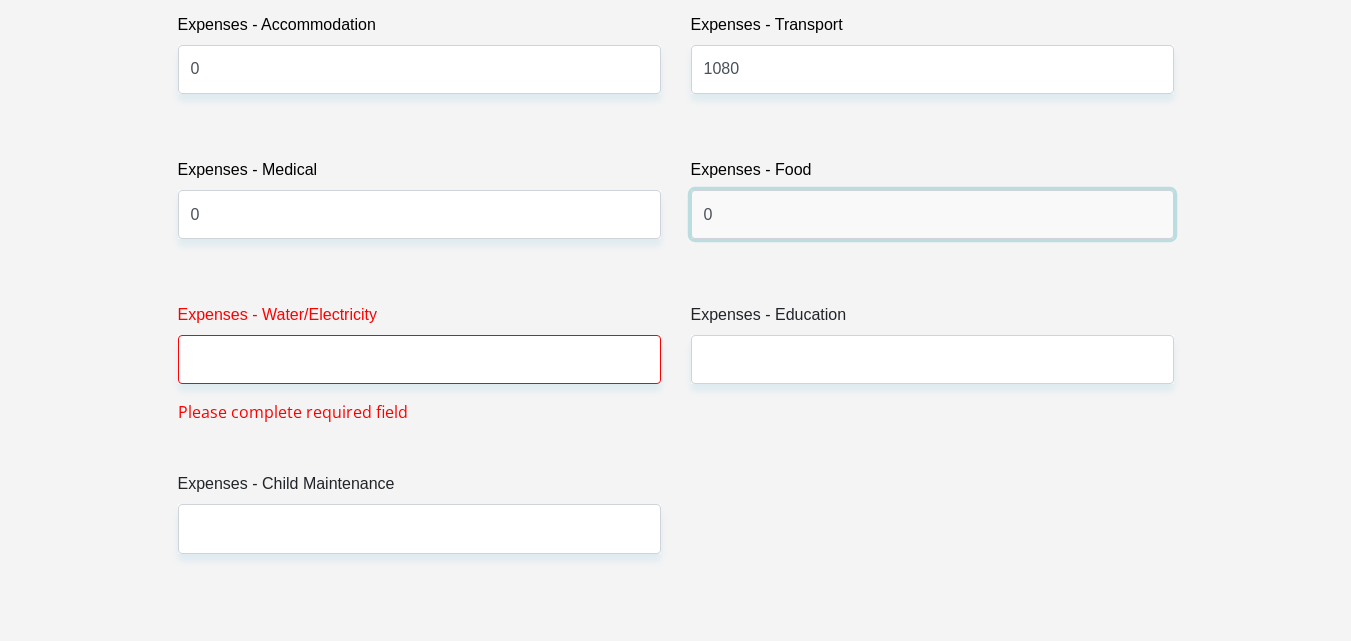 type on "0" 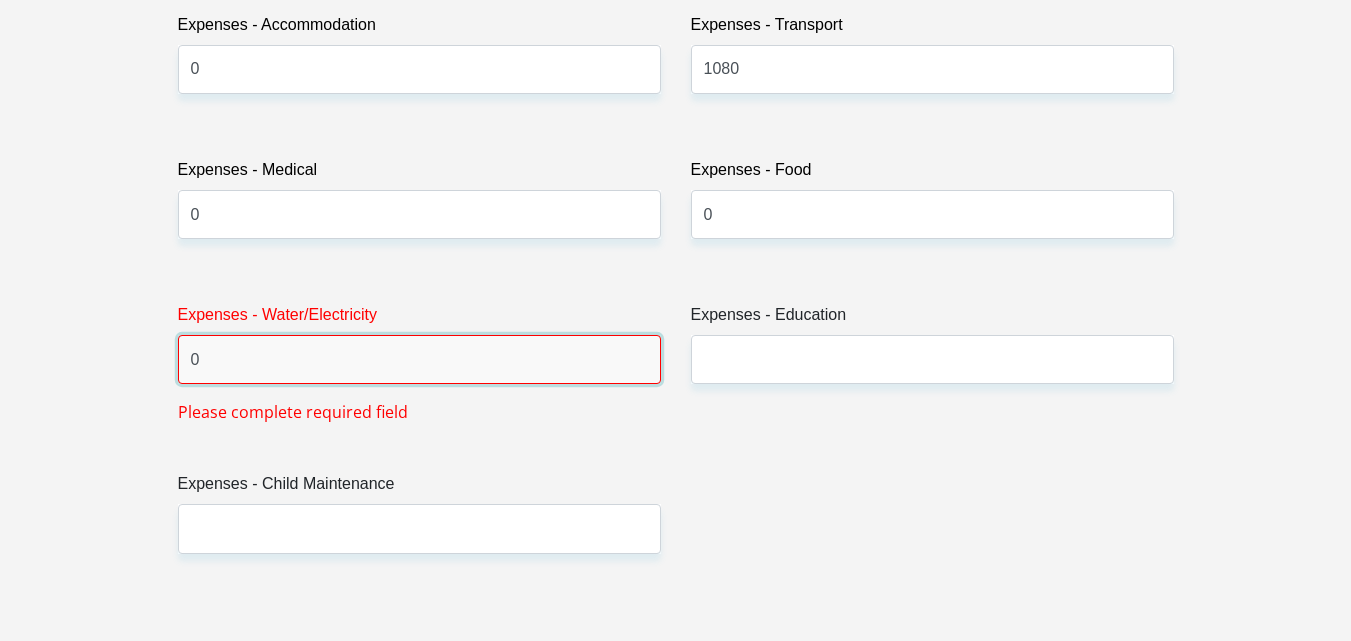 type on "0" 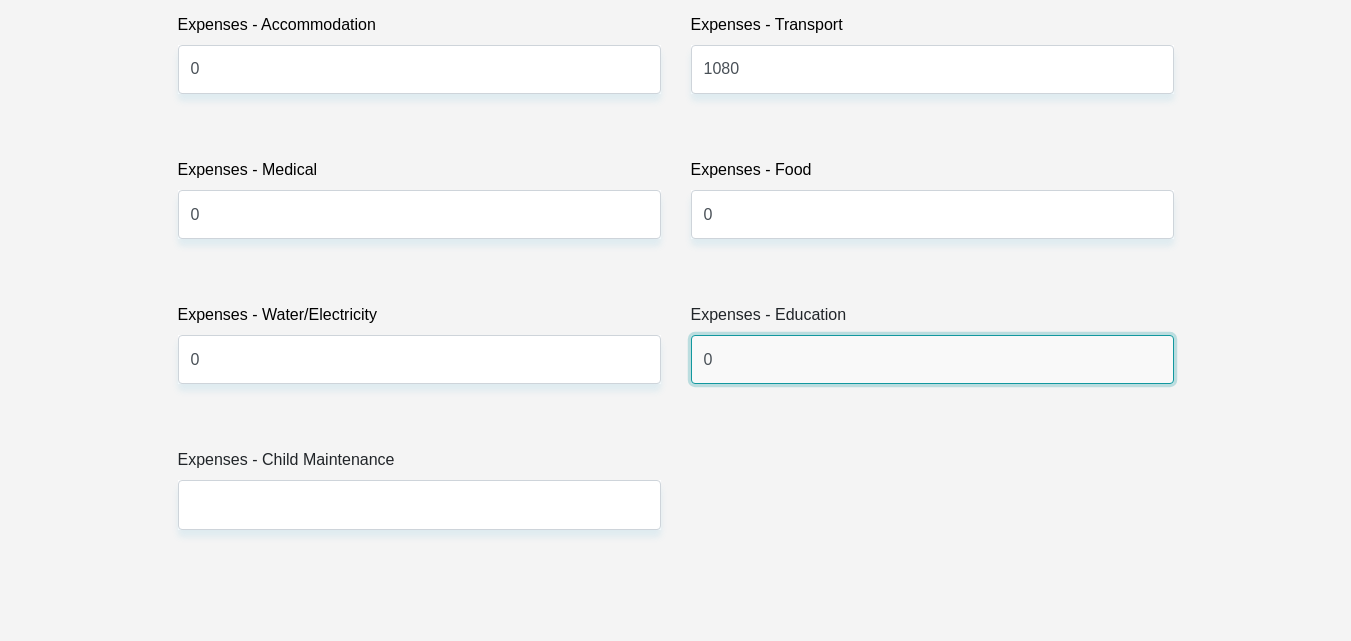 type on "0" 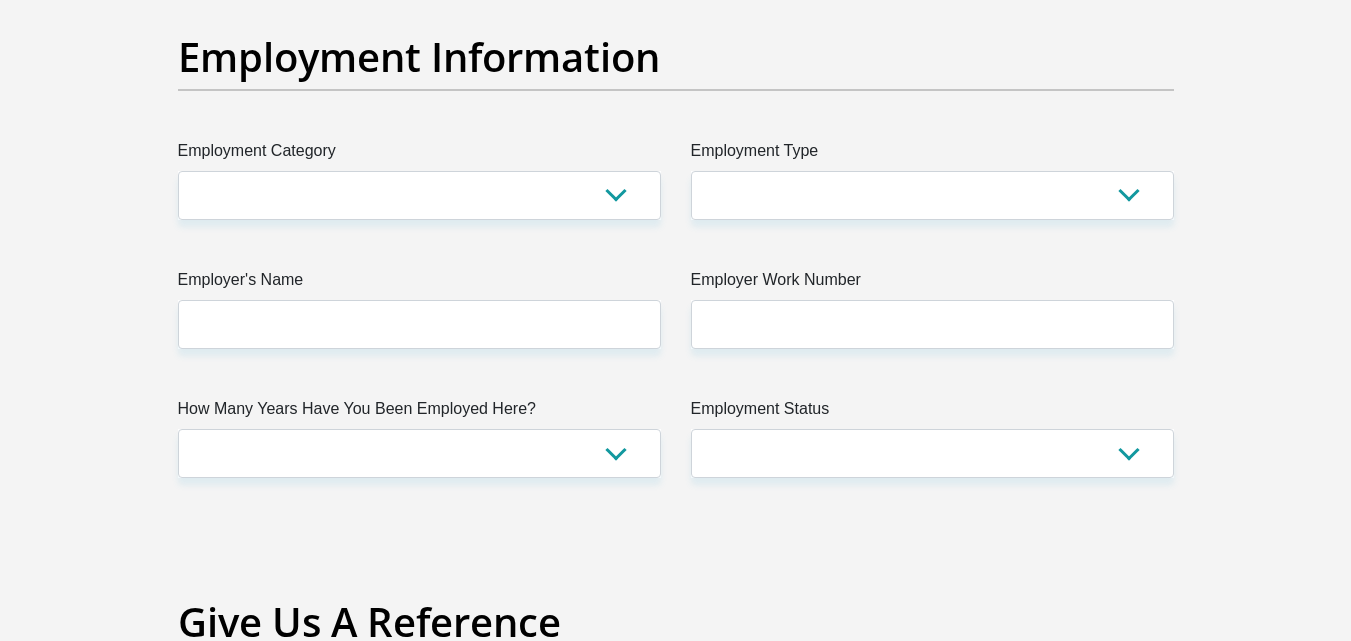 scroll, scrollTop: 3438, scrollLeft: 0, axis: vertical 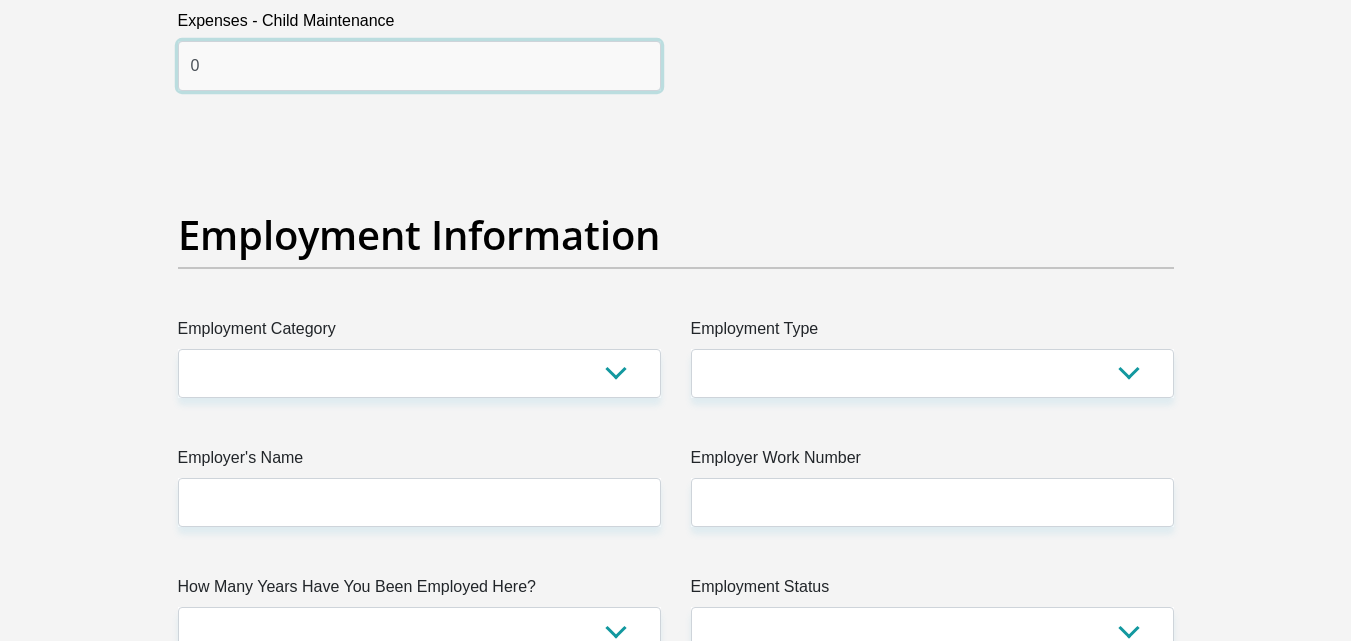 type on "0" 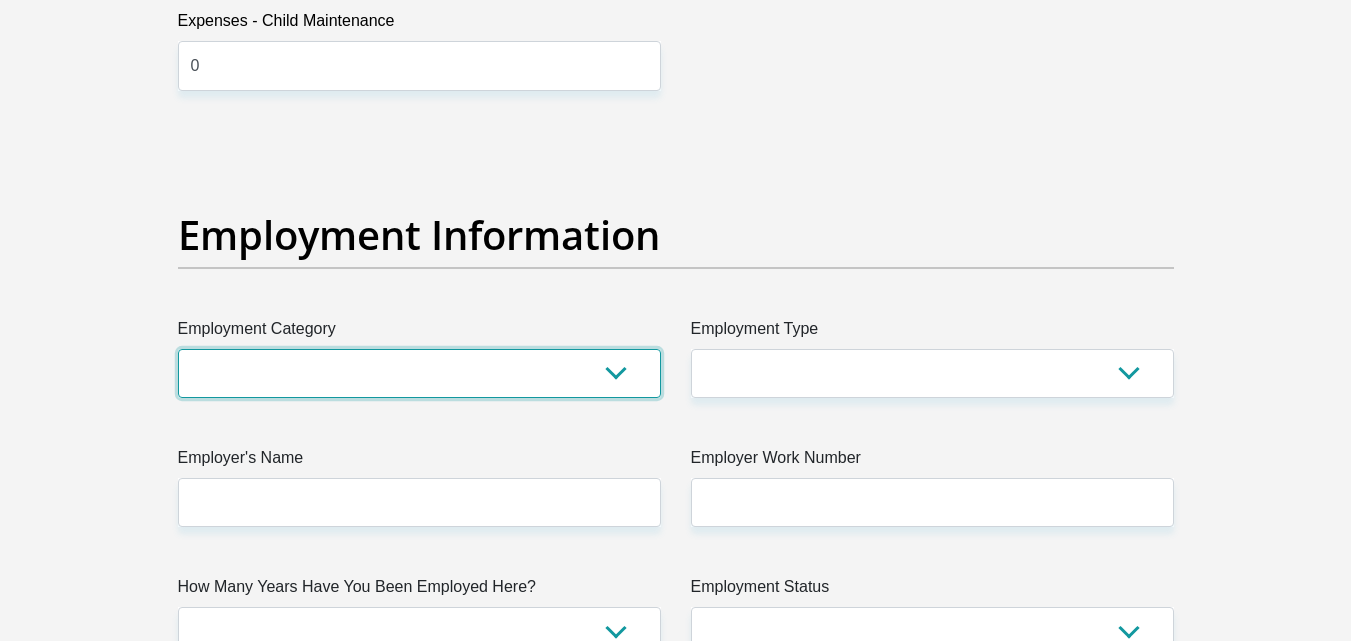 click on "AGRICULTURE
ALCOHOL & TOBACCO
CONSTRUCTION MATERIALS
METALLURGY
EQUIPMENT FOR RENEWABLE ENERGY
SPECIALIZED CONTRACTORS
CAR
GAMING (INCL. INTERNET
OTHER WHOLESALE
UNLICENSED PHARMACEUTICALS
CURRENCY EXCHANGE HOUSES
OTHER FINANCIAL INSTITUTIONS & INSURANCE
REAL ESTATE AGENTS
OIL & GAS
OTHER MATERIALS (E.G. IRON ORE)
PRECIOUS STONES & PRECIOUS METALS
POLITICAL ORGANIZATIONS
RELIGIOUS ORGANIZATIONS(NOT SECTS)
ACTI. HAVING BUSINESS DEAL WITH PUBLIC ADMINISTRATION
LAUNDROMATS" at bounding box center (419, 373) 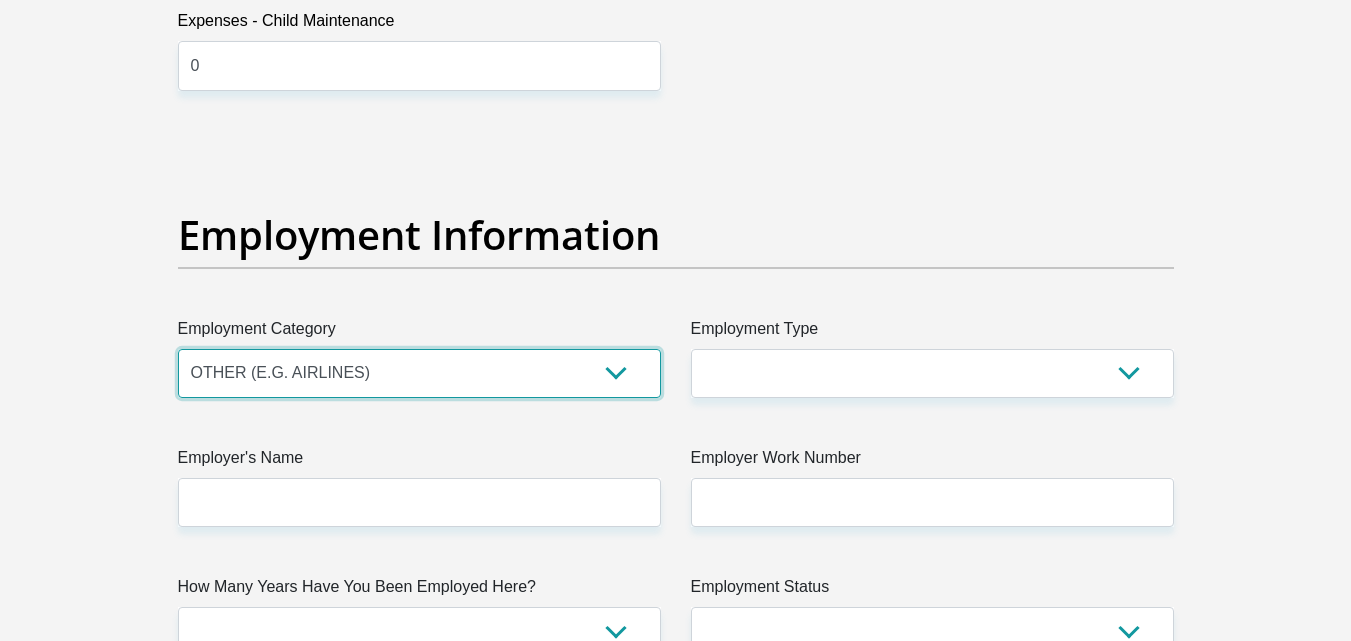 click on "AGRICULTURE
ALCOHOL & TOBACCO
CONSTRUCTION MATERIALS
METALLURGY
EQUIPMENT FOR RENEWABLE ENERGY
SPECIALIZED CONTRACTORS
CAR
GAMING (INCL. INTERNET
OTHER WHOLESALE
UNLICENSED PHARMACEUTICALS
CURRENCY EXCHANGE HOUSES
OTHER FINANCIAL INSTITUTIONS & INSURANCE
REAL ESTATE AGENTS
OIL & GAS
OTHER MATERIALS (E.G. IRON ORE)
PRECIOUS STONES & PRECIOUS METALS
POLITICAL ORGANIZATIONS
RELIGIOUS ORGANIZATIONS(NOT SECTS)
ACTI. HAVING BUSINESS DEAL WITH PUBLIC ADMINISTRATION
LAUNDROMATS" at bounding box center [419, 373] 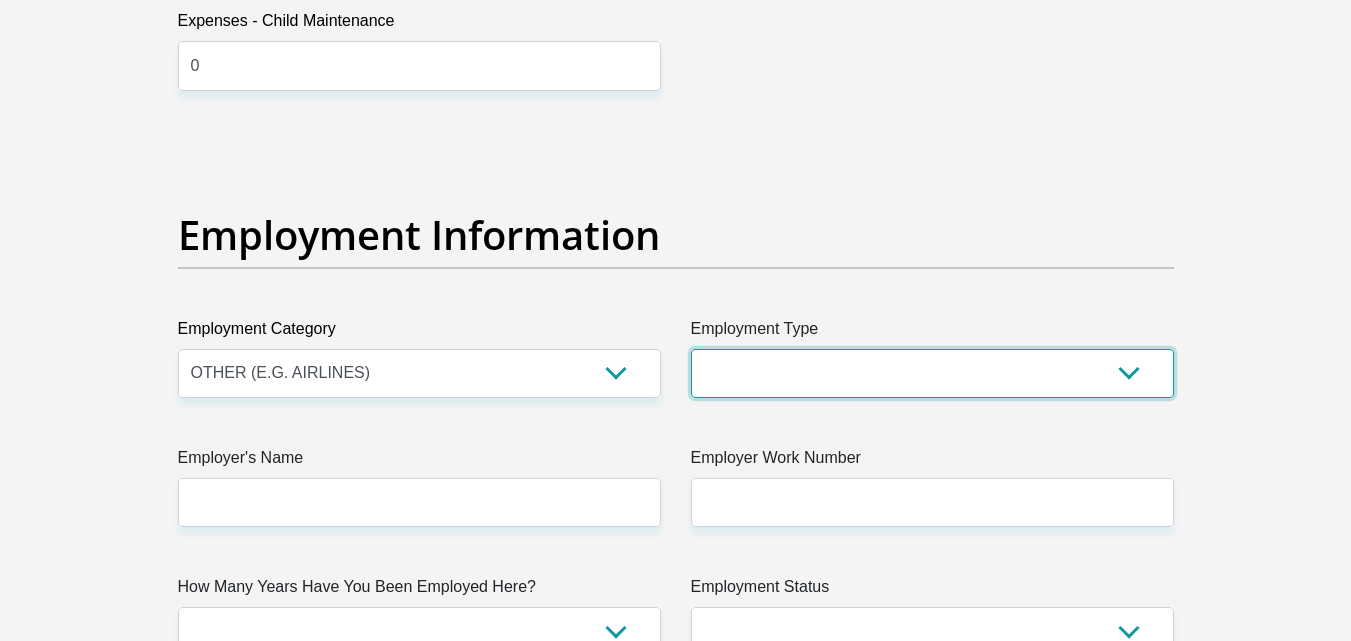 click on "College/Lecturer
Craft Seller
Creative
Driver
Executive
Farmer
Forces - Non Commissioned
Forces - Officer
Hawker
Housewife
Labourer
Licenced Professional
Manager
Miner
Non Licenced Professional
Office Staff/Clerk
Outside Worker
Pensioner
Permanent Teacher
Production/Manufacturing
Sales
Self-Employed
Semi-Professional Worker
Service Industry  Social Worker  Student" at bounding box center [932, 373] 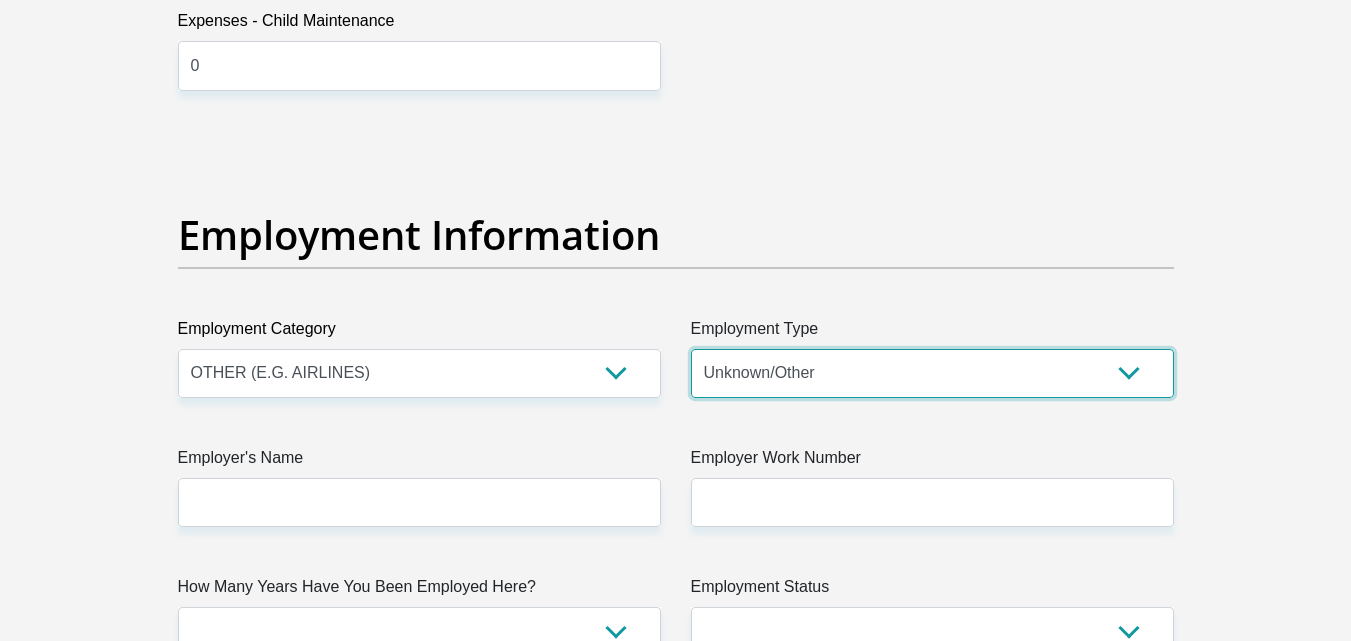 click on "College/Lecturer
Craft Seller
Creative
Driver
Executive
Farmer
Forces - Non Commissioned
Forces - Officer
Hawker
Housewife
Labourer
Licenced Professional
Manager
Miner
Non Licenced Professional
Office Staff/Clerk
Outside Worker
Pensioner
Permanent Teacher
Production/Manufacturing
Sales
Self-Employed
Semi-Professional Worker
Service Industry  Social Worker  Student" at bounding box center [932, 373] 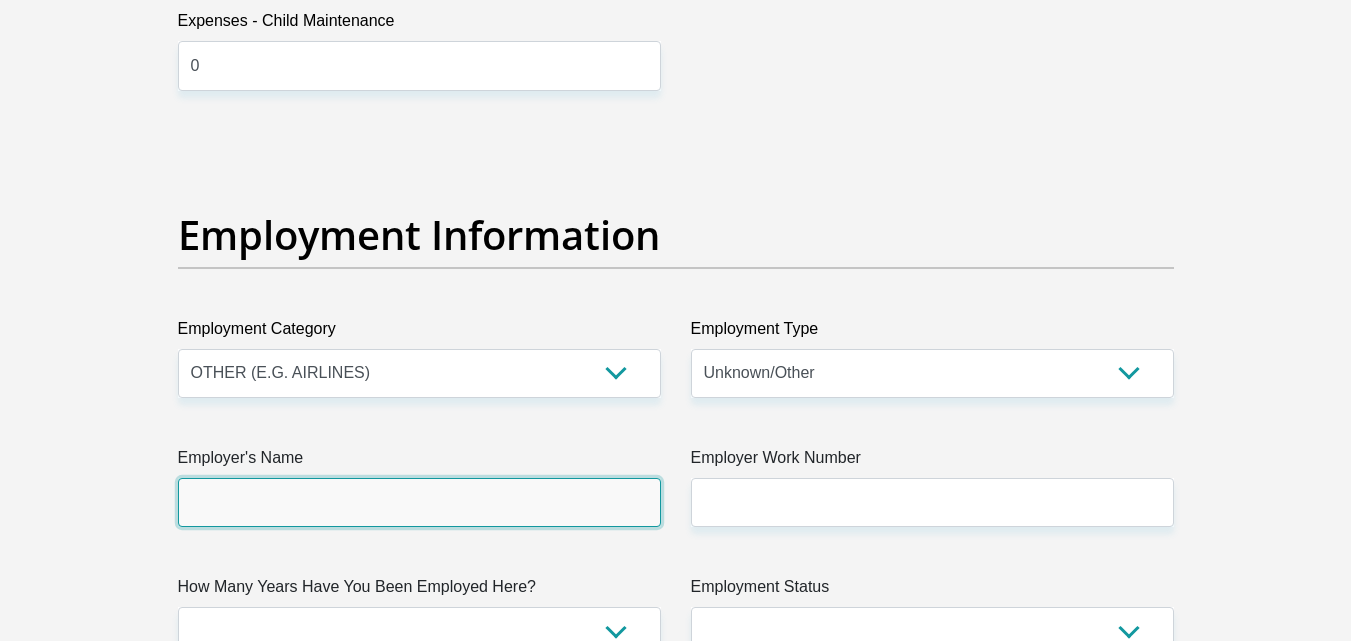 click on "Employer's Name" at bounding box center [419, 502] 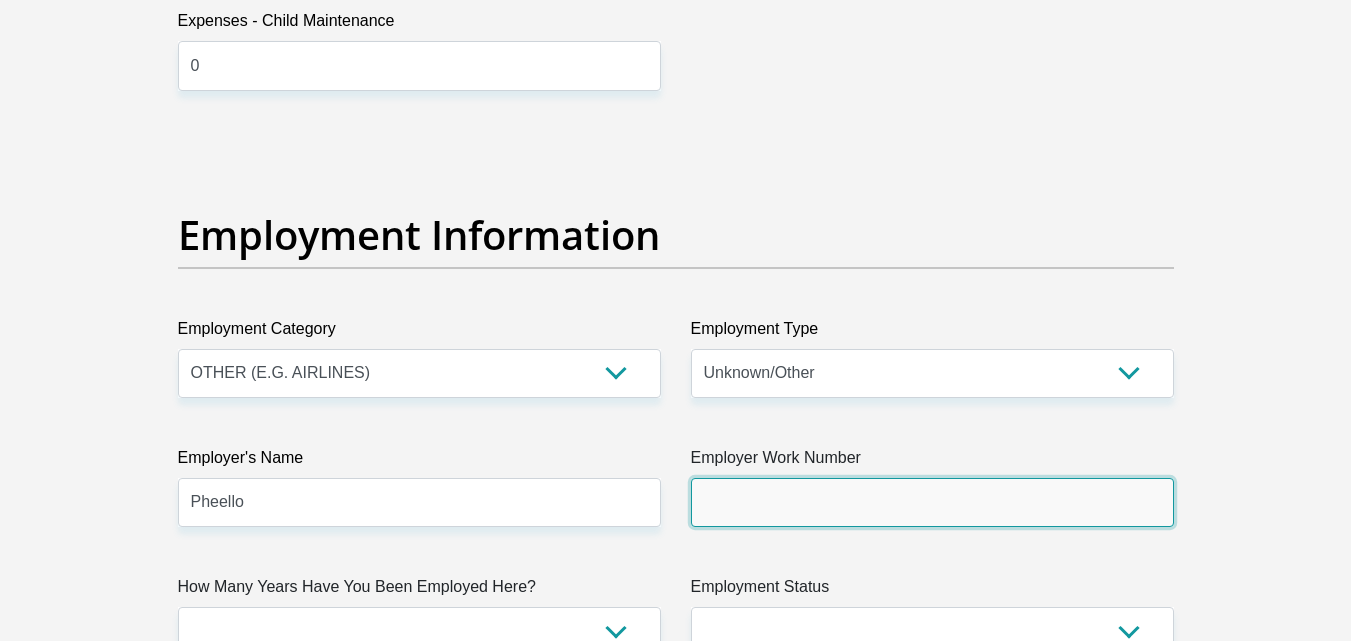 click on "Employer Work Number" at bounding box center [932, 502] 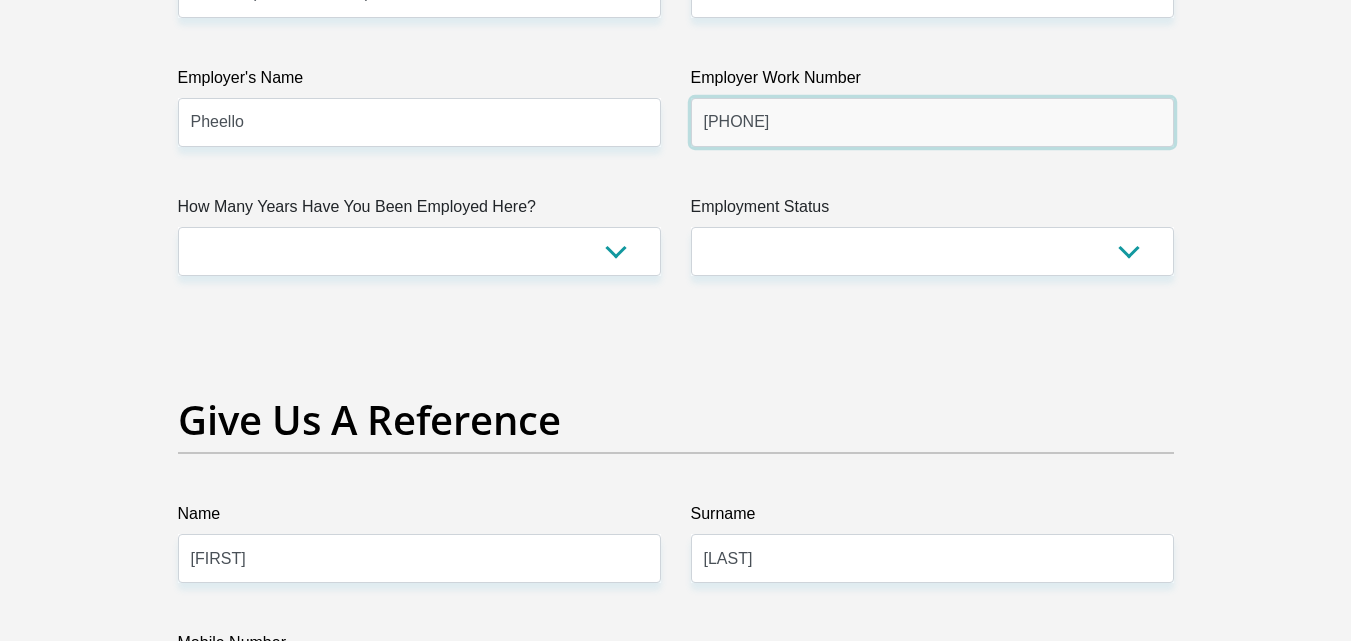 scroll, scrollTop: 3865, scrollLeft: 0, axis: vertical 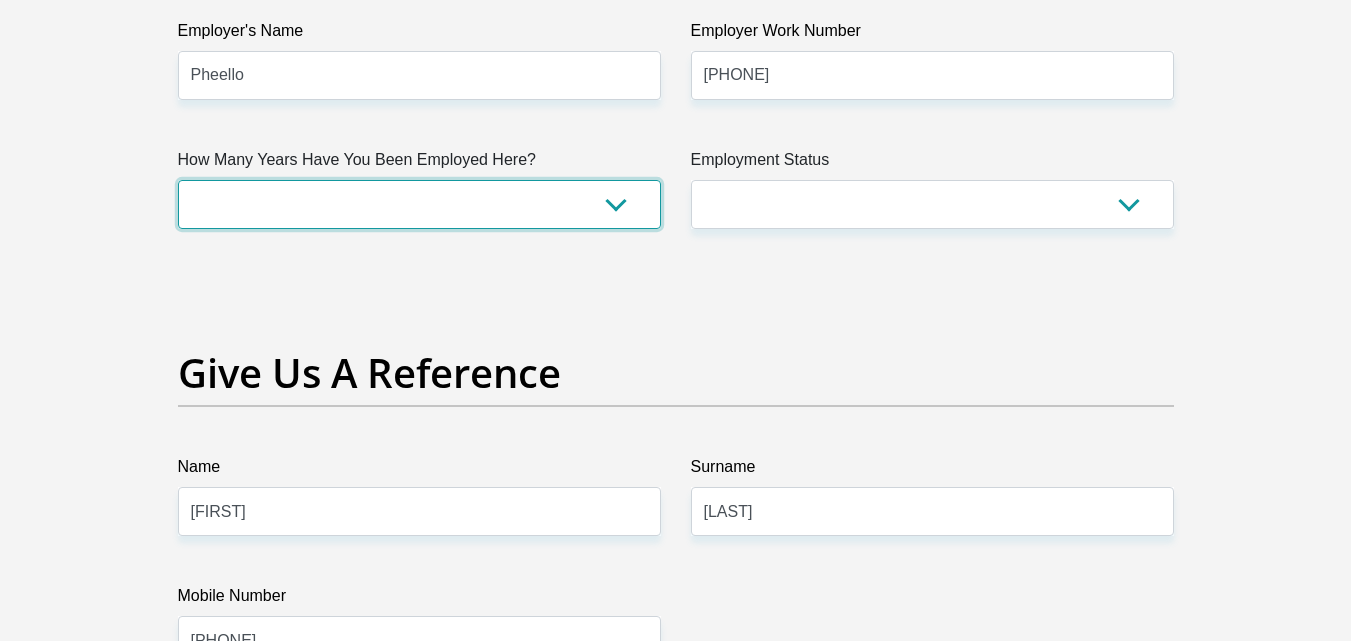 click on "less than 1 year
1-3 years
3-5 years
5+ years" at bounding box center (419, 204) 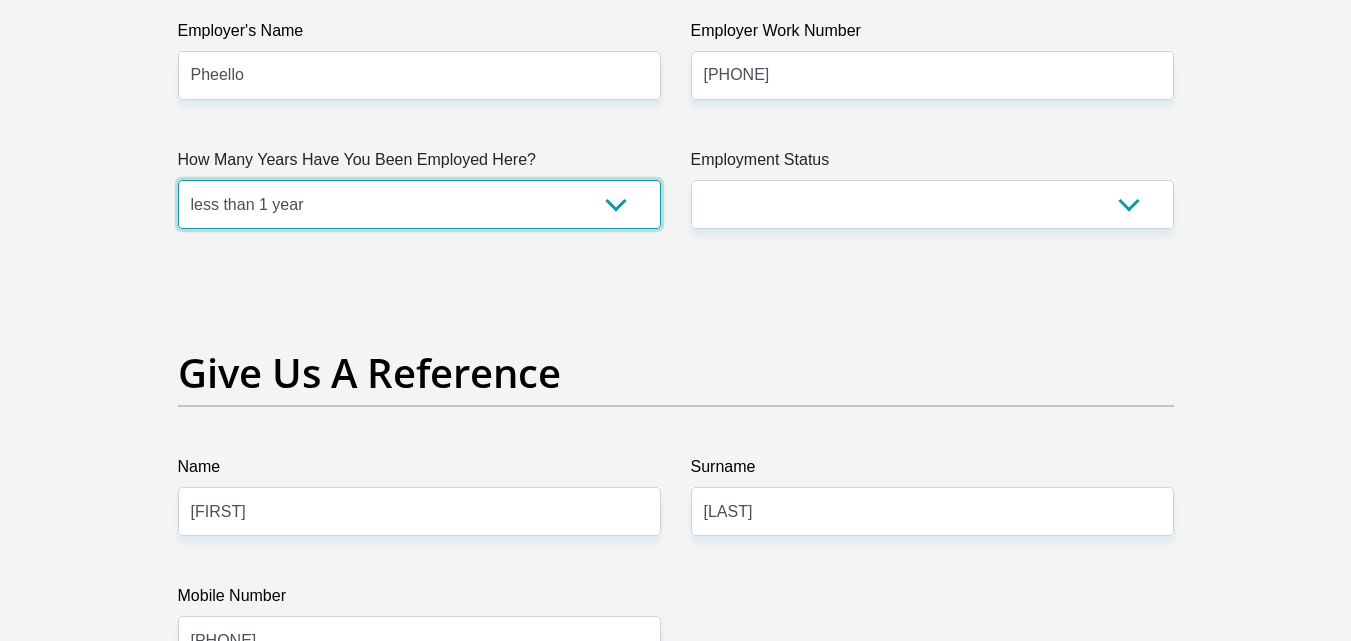 click on "less than 1 year
1-3 years
3-5 years
5+ years" at bounding box center [419, 204] 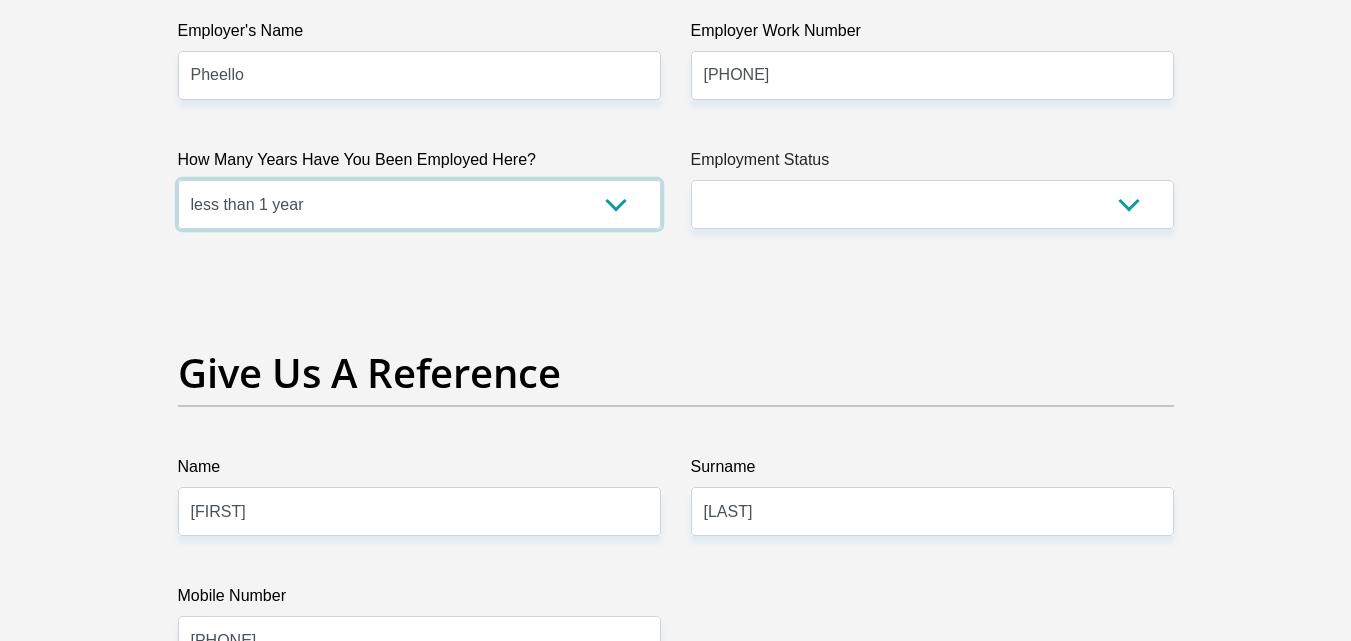 click on "less than 1 year
1-3 years
3-5 years
5+ years" at bounding box center (419, 204) 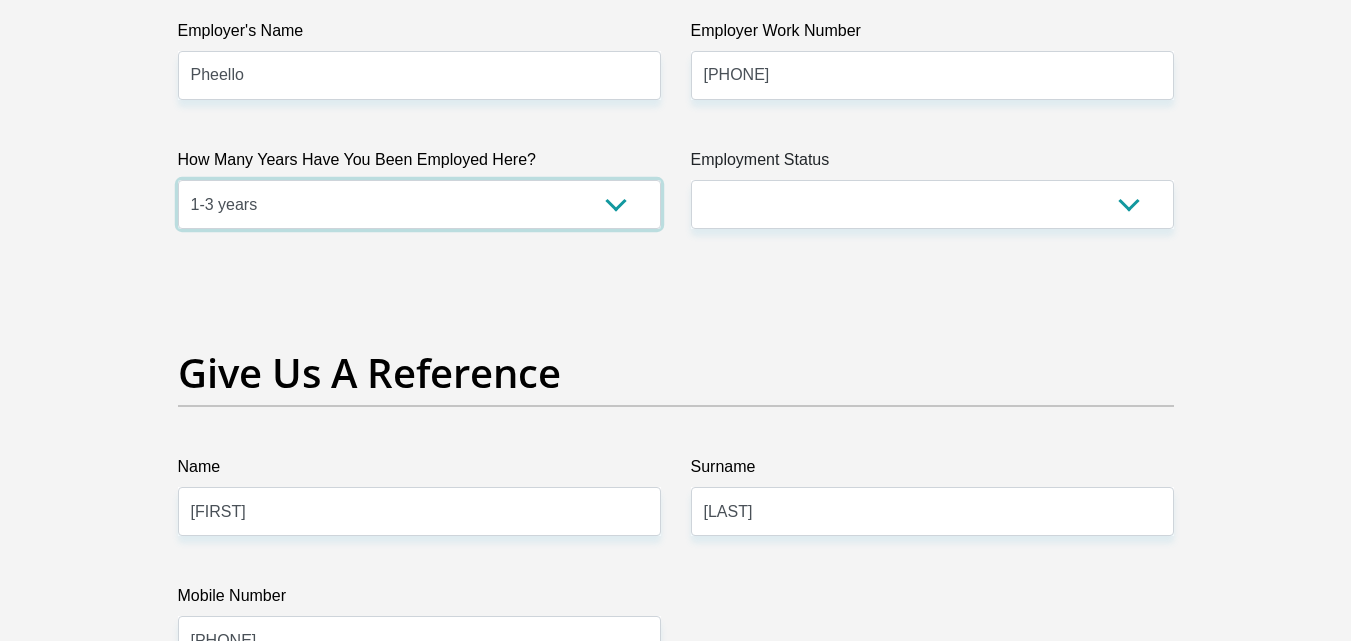 click on "less than 1 year
1-3 years
3-5 years
5+ years" at bounding box center (419, 204) 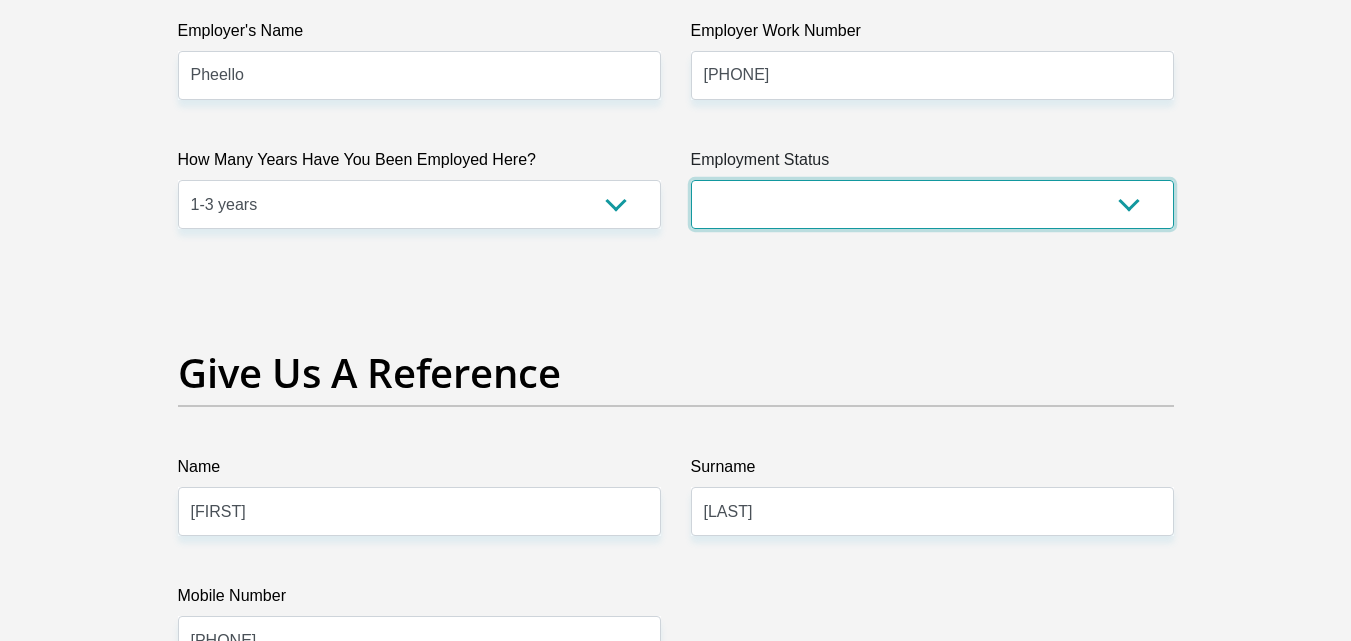 click on "Permanent/Full-time
Part-time/Casual
Contract Worker
Self-Employed
Housewife
Retired
Student
Medically Boarded
Disability
Unemployed" at bounding box center [932, 204] 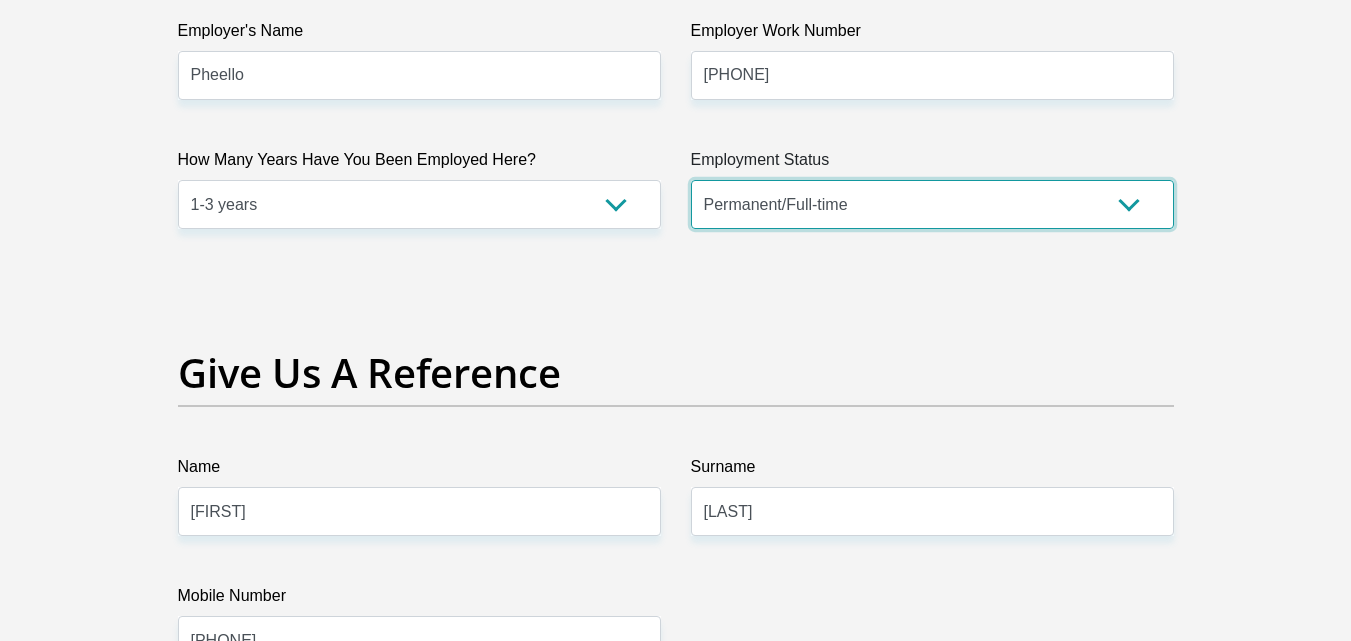 click on "Permanent/Full-time
Part-time/Casual
Contract Worker
Self-Employed
Housewife
Retired
Student
Medically Boarded
Disability
Unemployed" at bounding box center (932, 204) 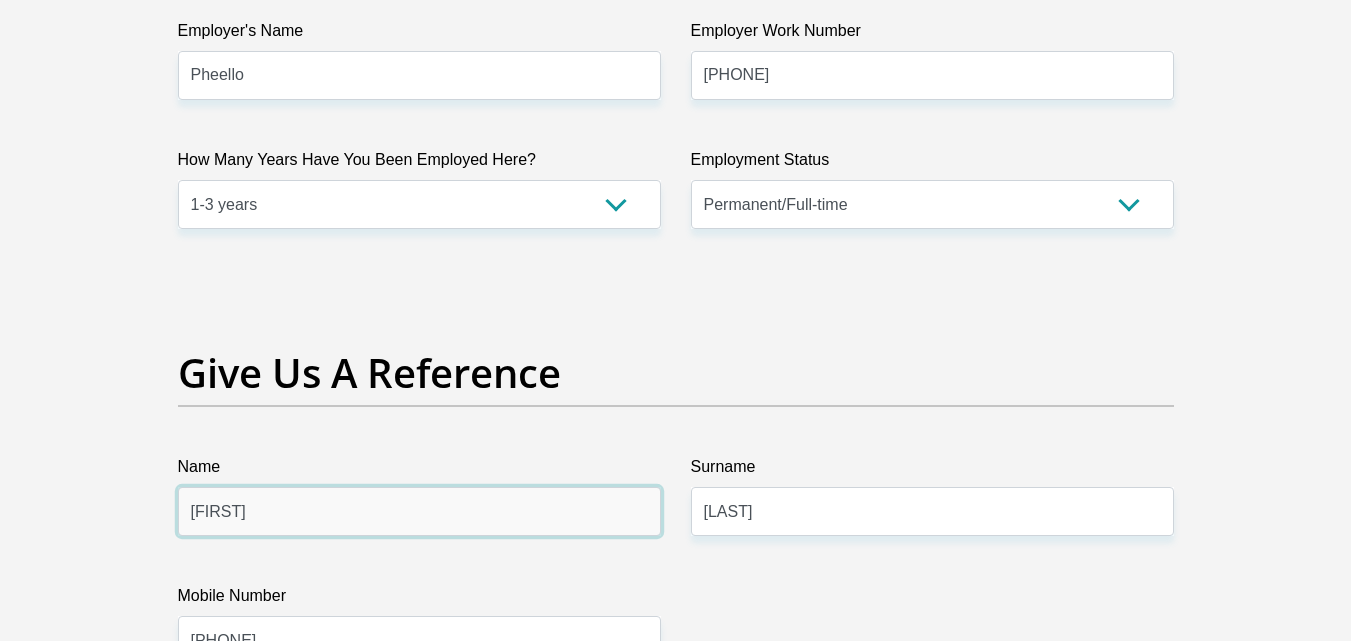 click on "Palesa" at bounding box center (419, 511) 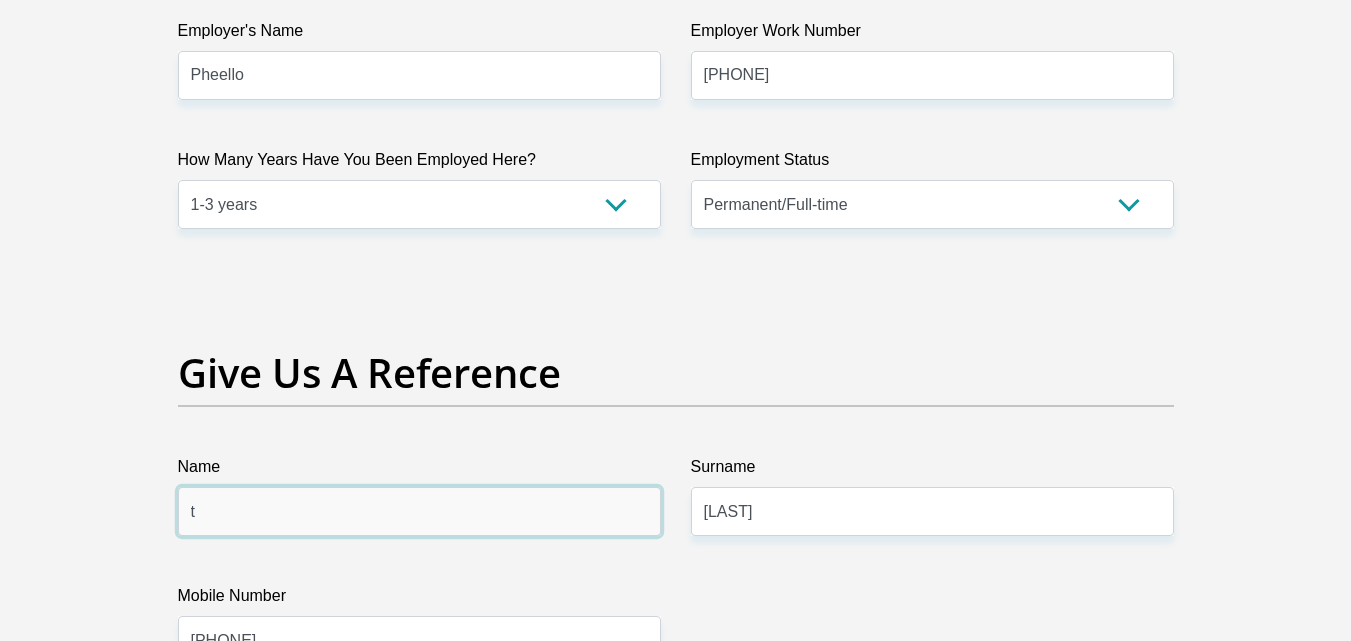type on "Tshegofatso" 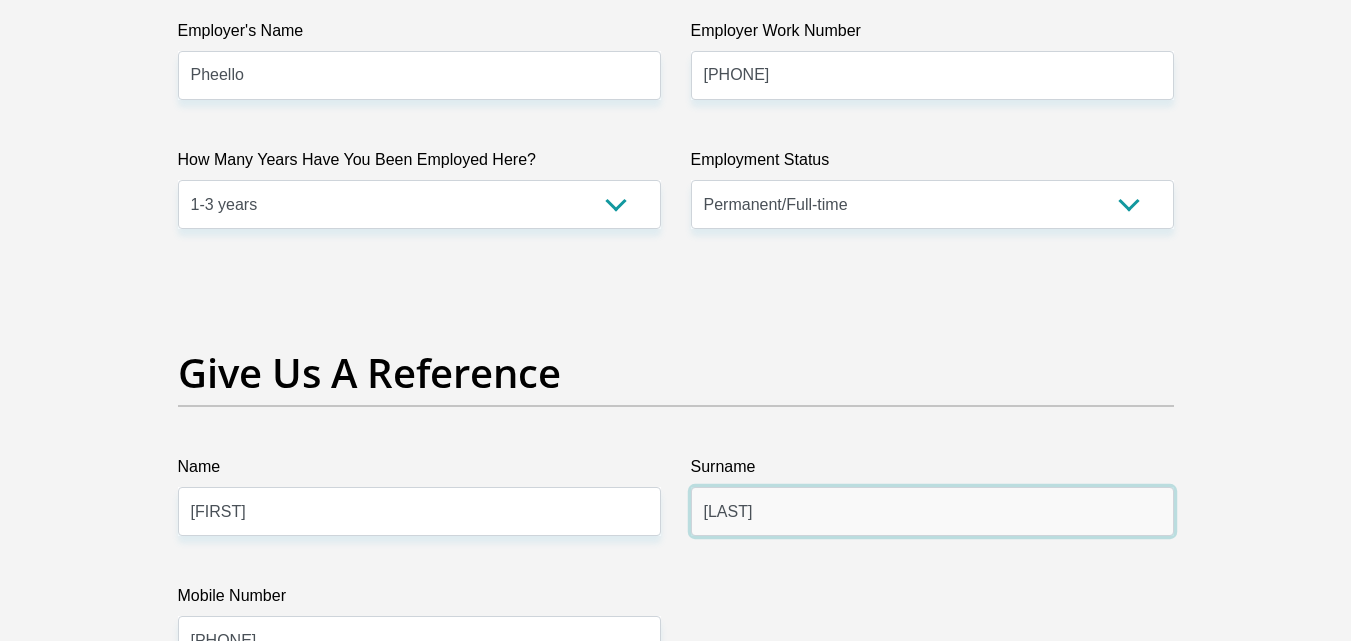 click on "Kotelo" at bounding box center (932, 511) 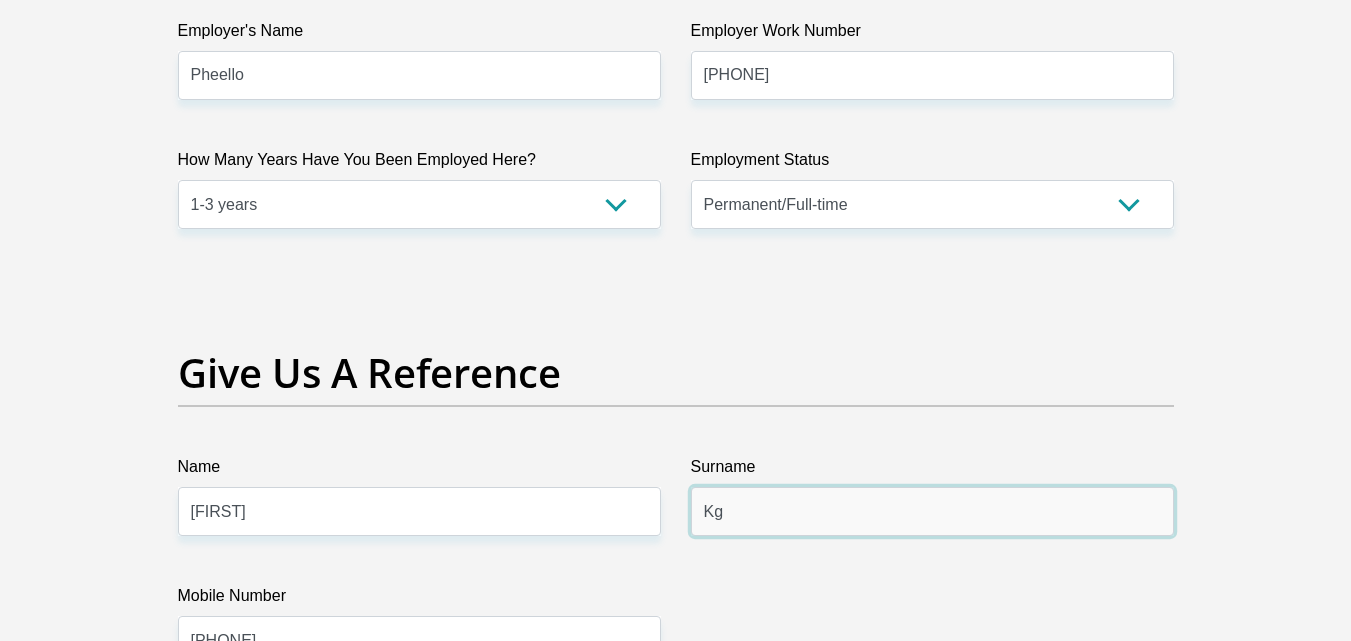 type on "Kgole" 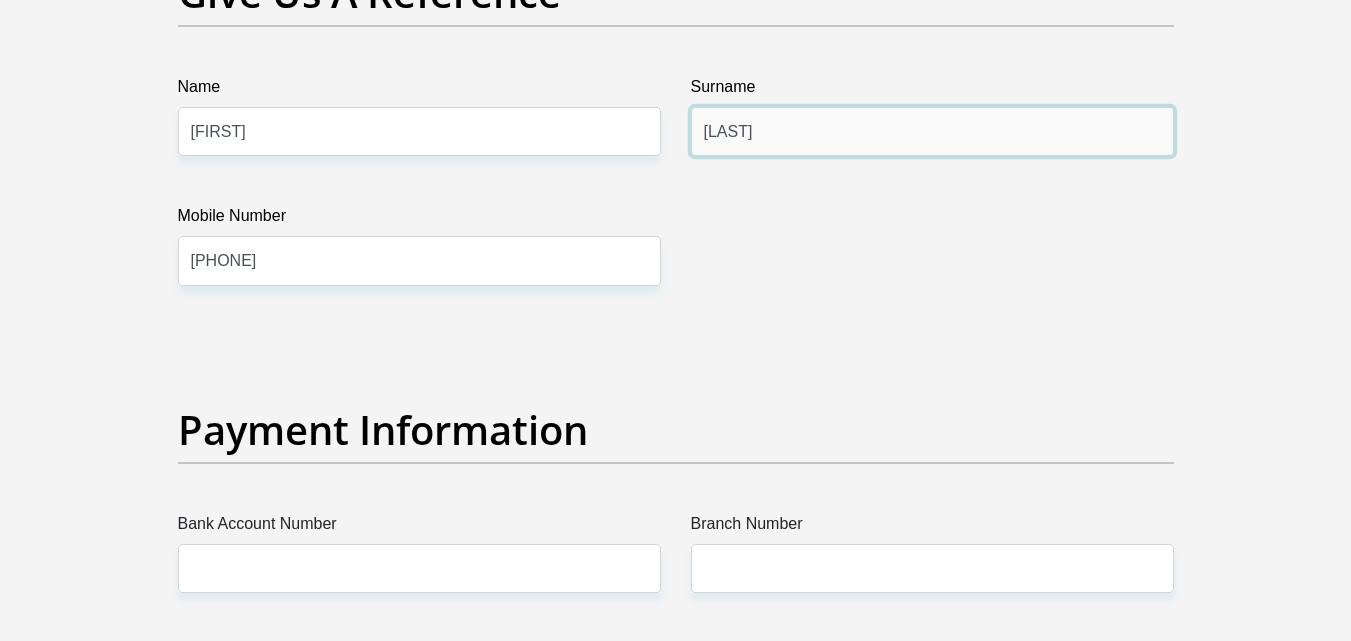 scroll, scrollTop: 4233, scrollLeft: 0, axis: vertical 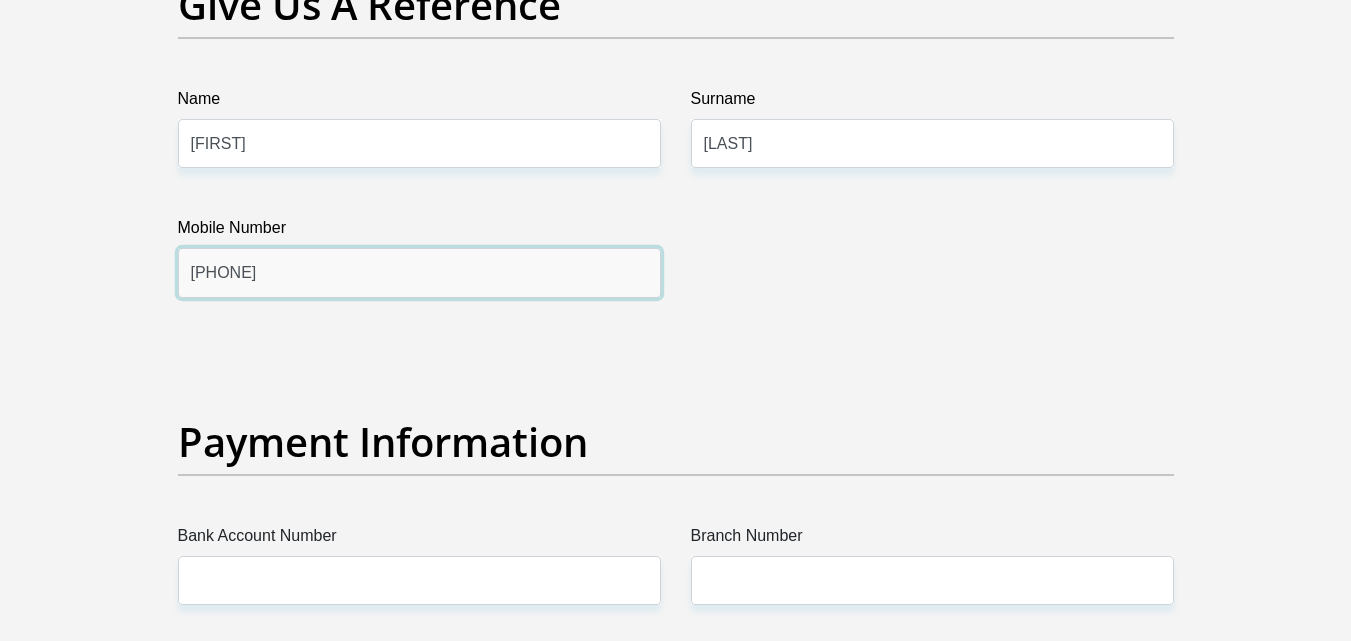 drag, startPoint x: 446, startPoint y: 271, endPoint x: 76, endPoint y: 255, distance: 370.3458 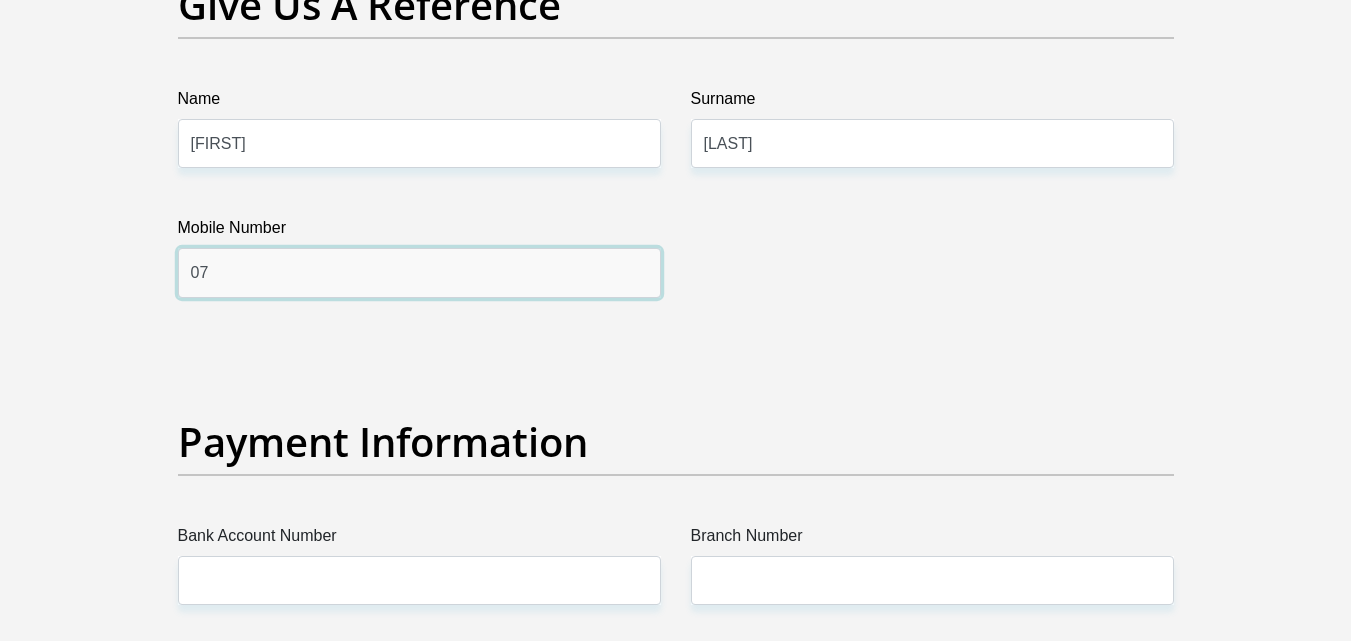 type on "0734050903" 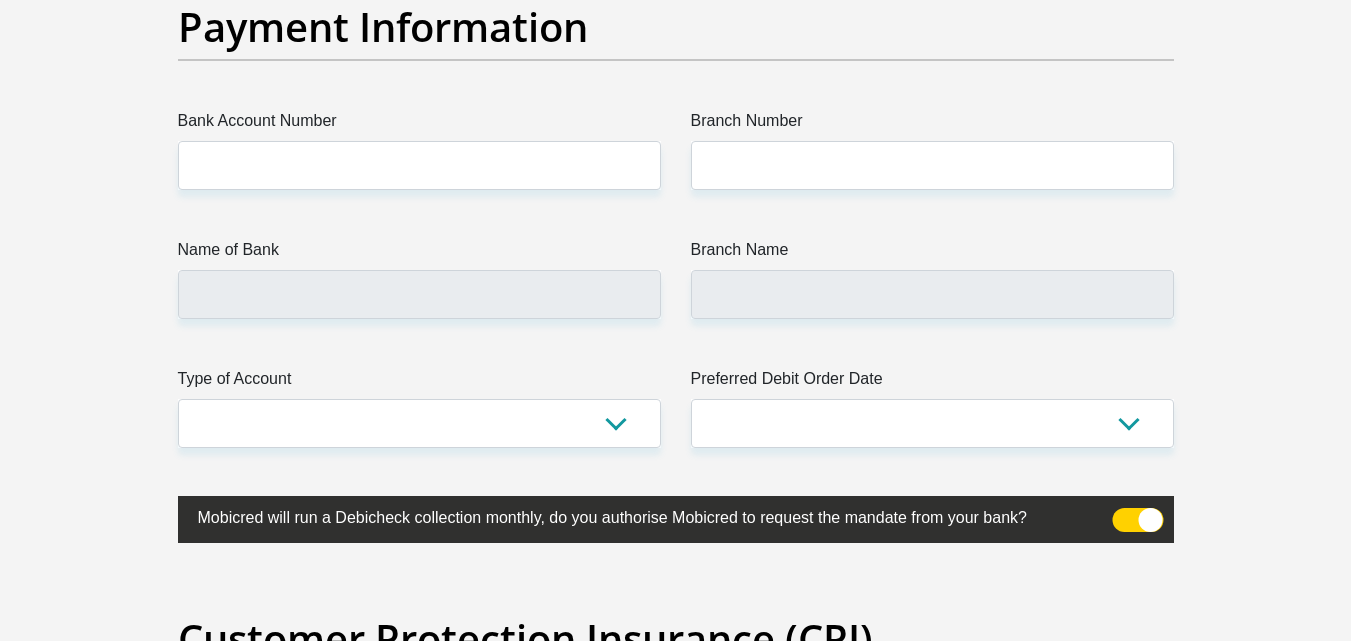scroll, scrollTop: 4660, scrollLeft: 0, axis: vertical 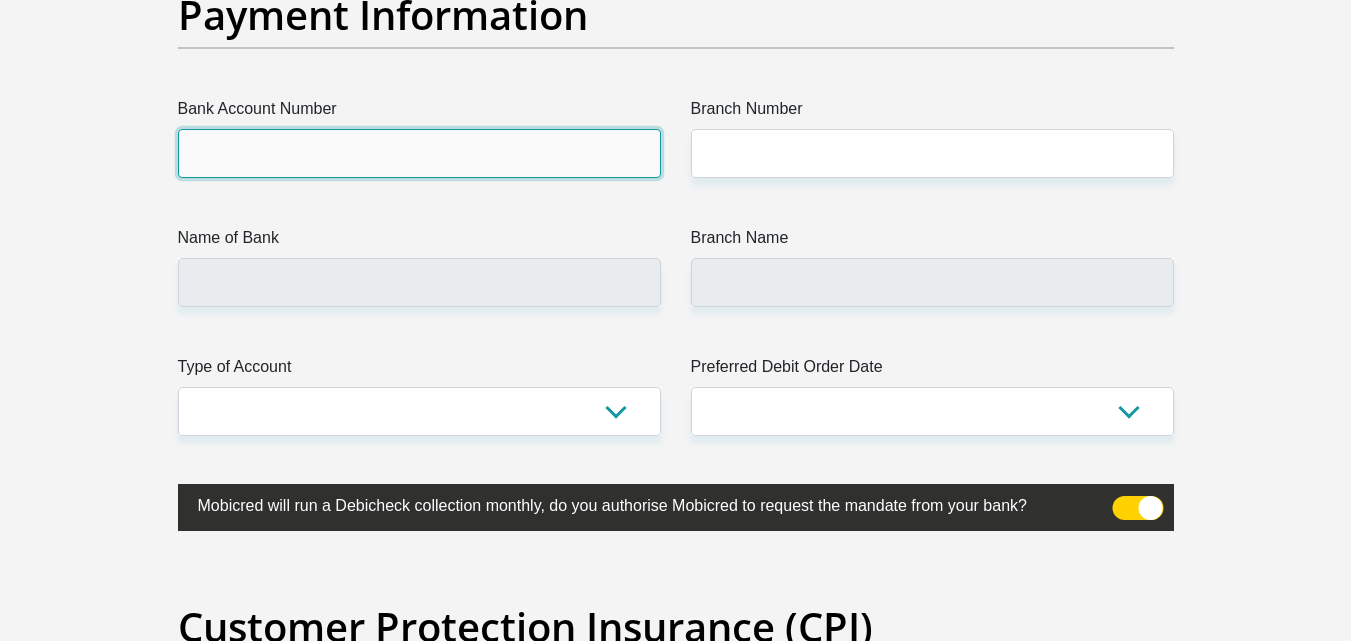 click on "Bank Account Number" at bounding box center (419, 153) 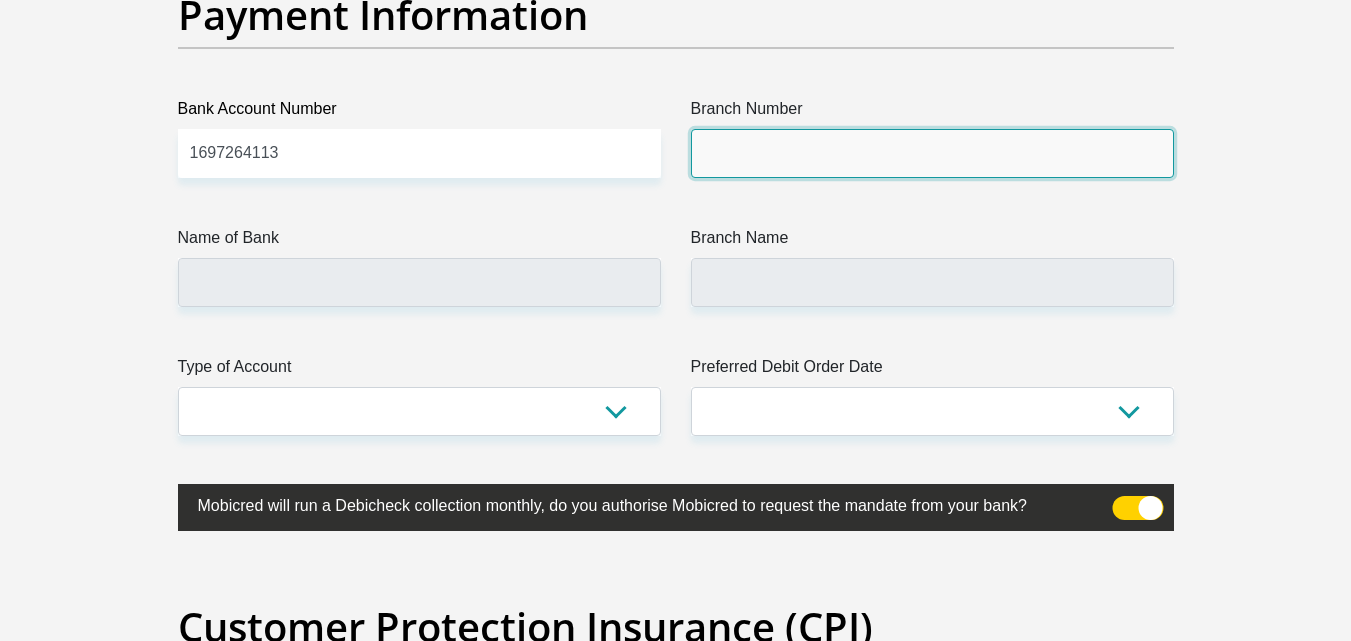 click on "Branch Number" at bounding box center (932, 153) 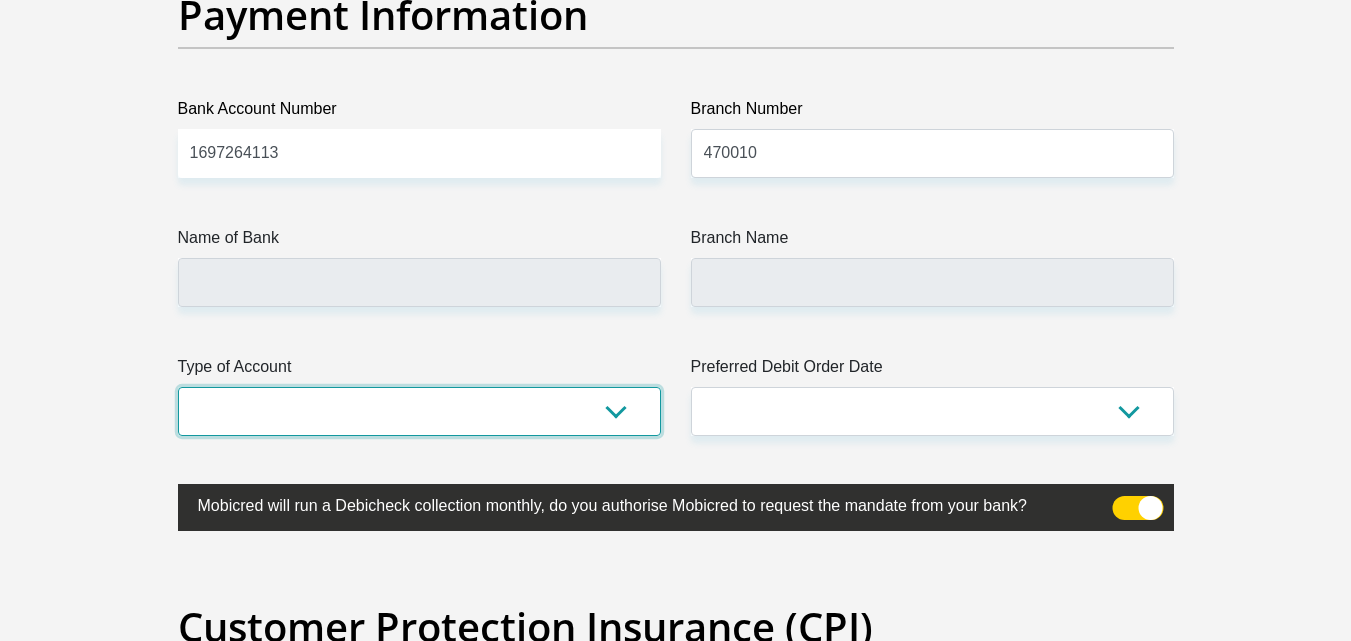 click on "Cheque
Savings" at bounding box center (419, 411) 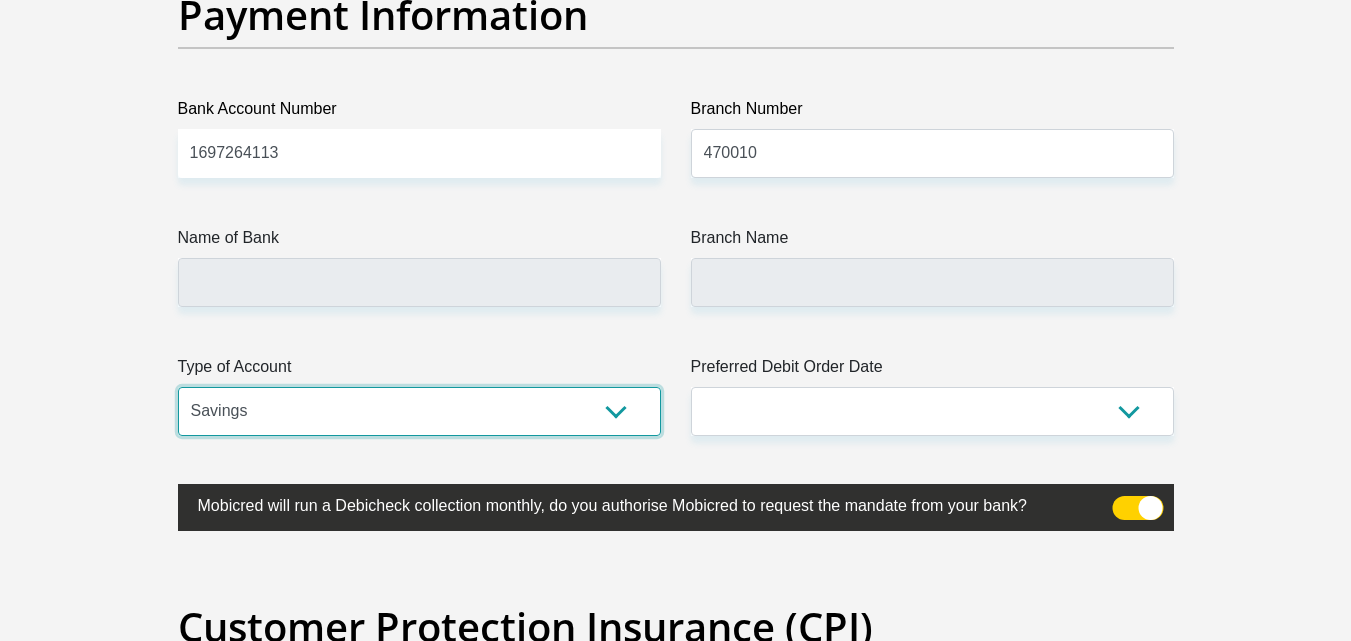 click on "Cheque
Savings" at bounding box center (419, 411) 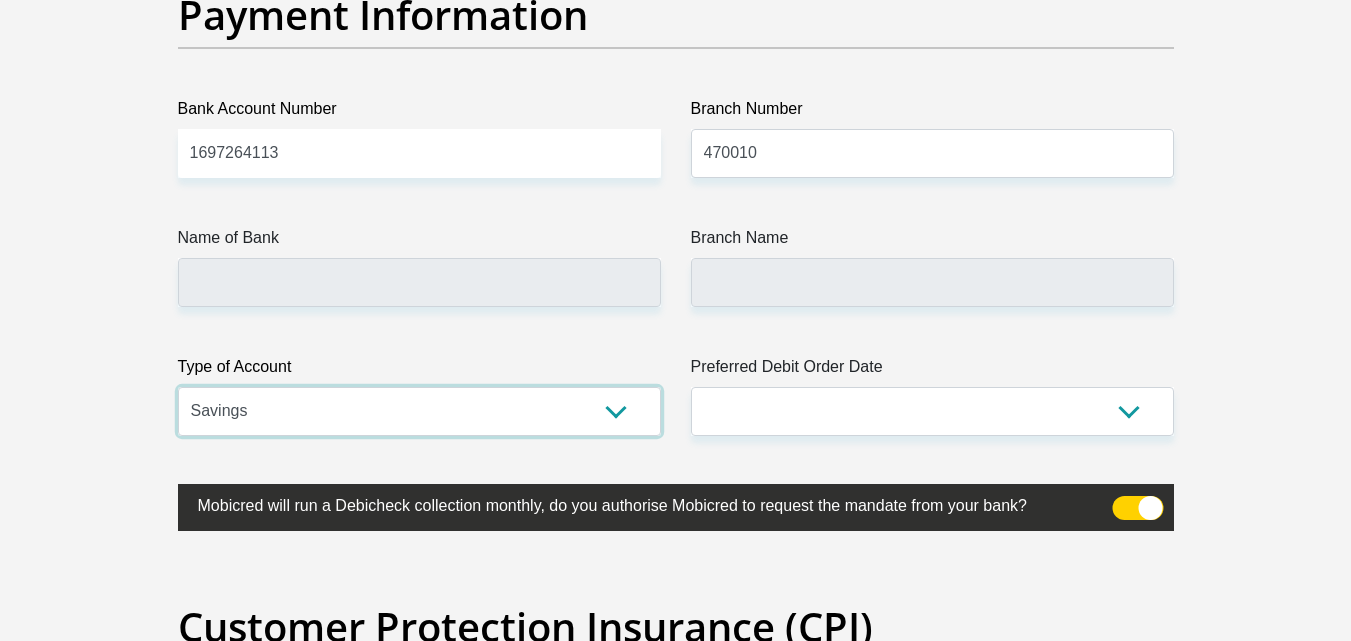 type on "CAPITEC BANK LIMITED" 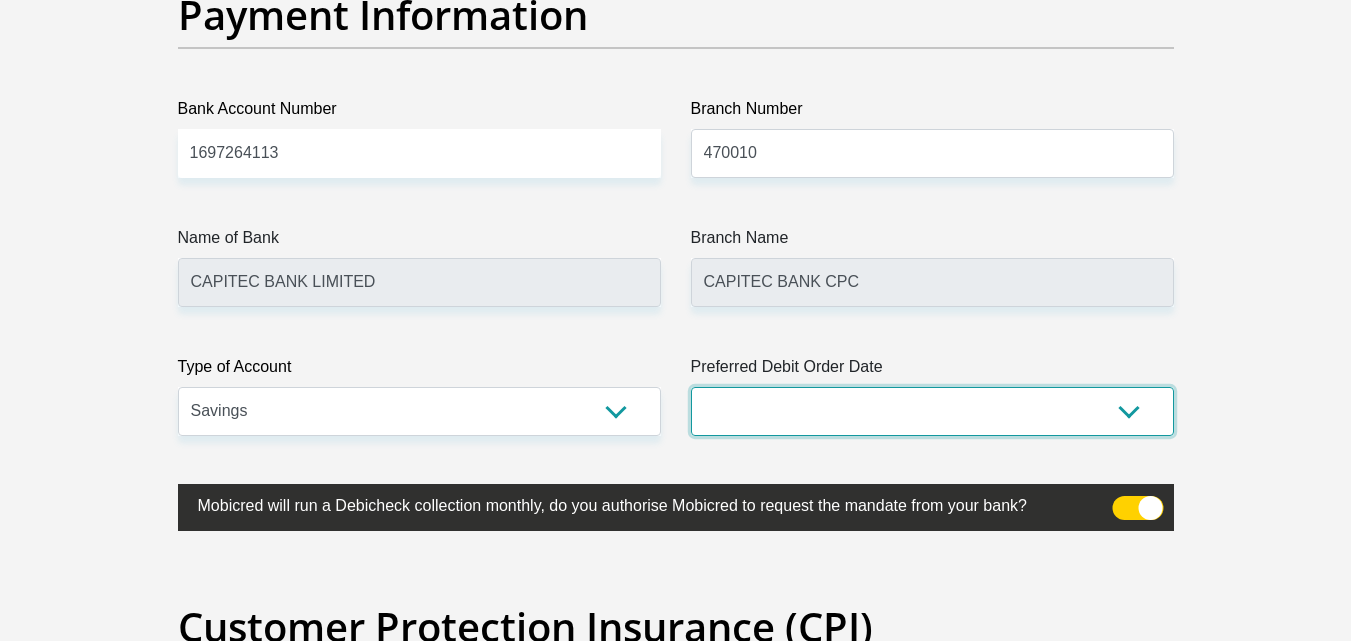 click on "1st
2nd
3rd
4th
5th
7th
18th
19th
20th
21st
22nd
23rd
24th
25th
26th
27th
28th
29th
30th" at bounding box center [932, 411] 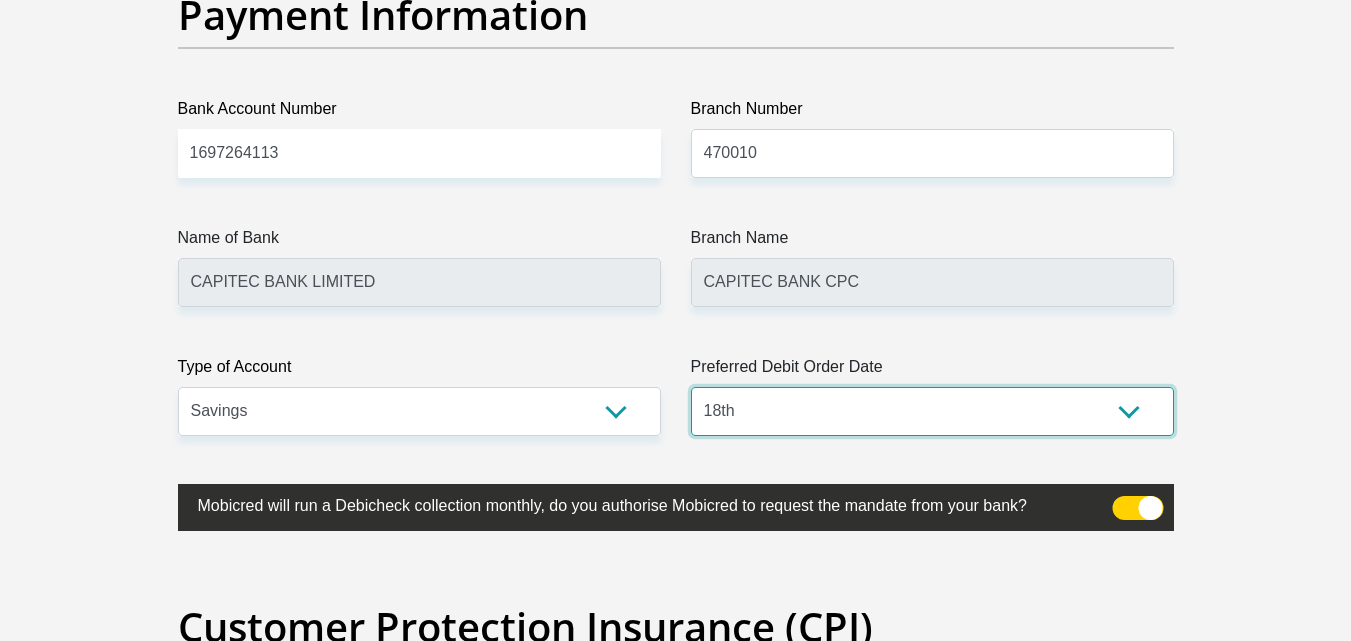 click on "1st
2nd
3rd
4th
5th
7th
18th
19th
20th
21st
22nd
23rd
24th
25th
26th
27th
28th
29th
30th" at bounding box center [932, 411] 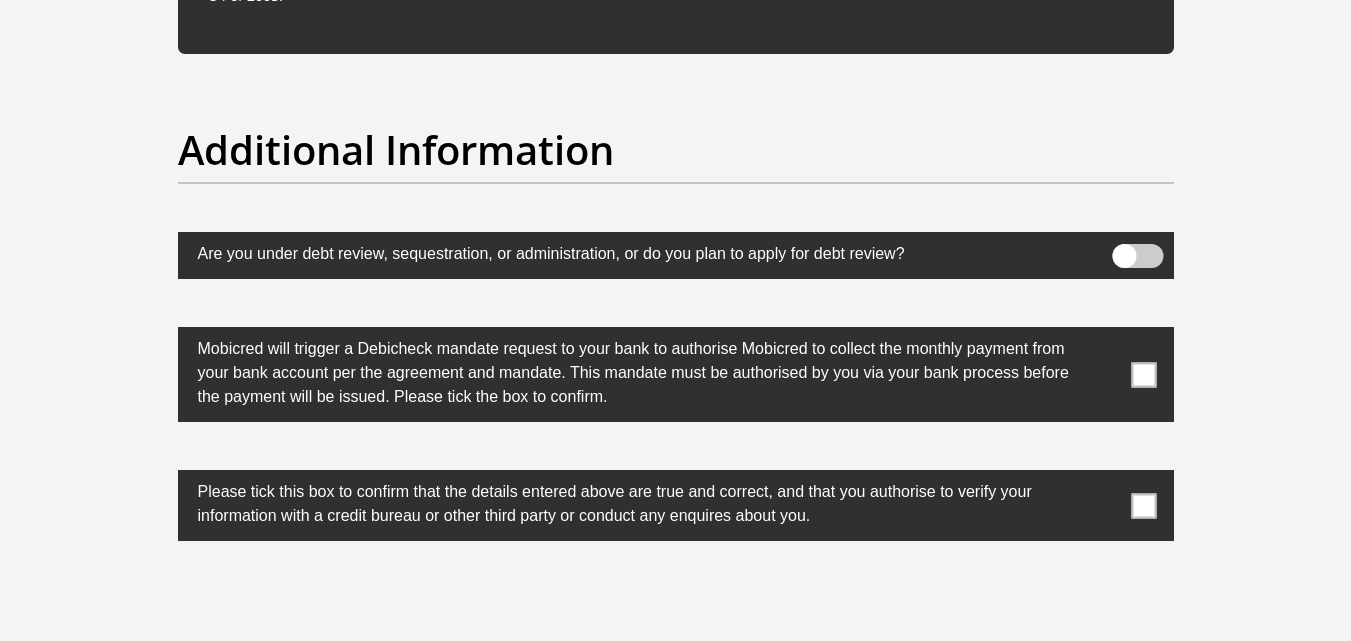 scroll, scrollTop: 6201, scrollLeft: 0, axis: vertical 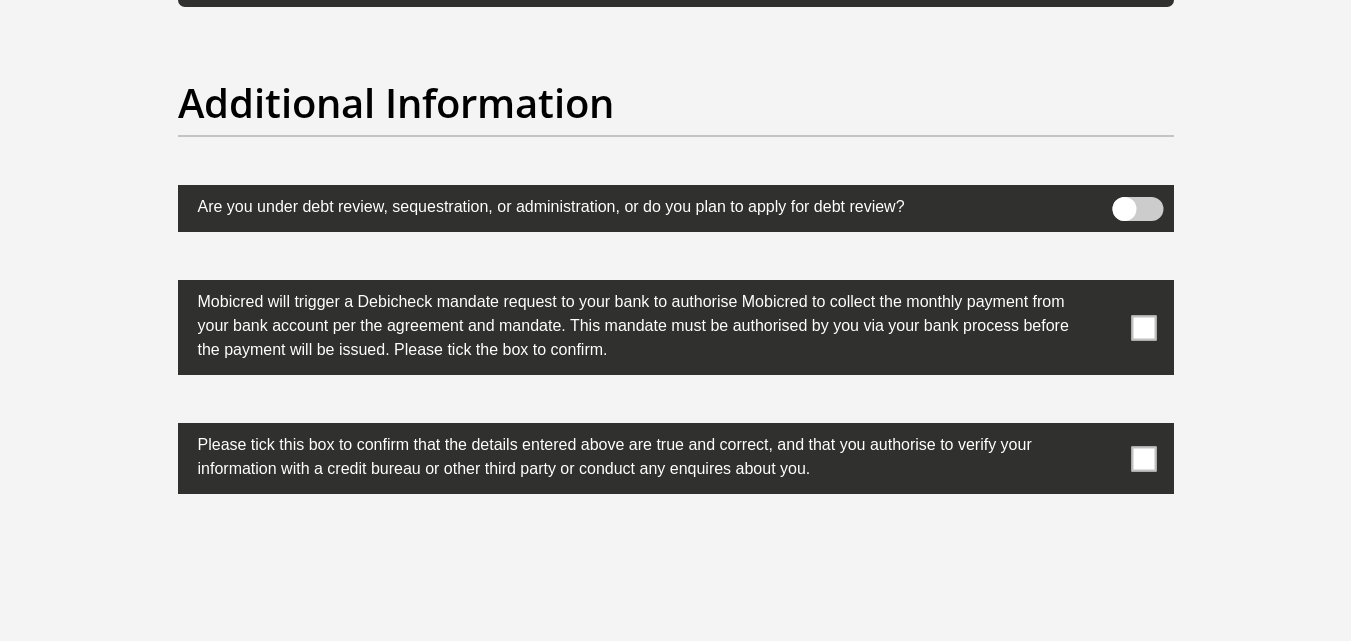 click at bounding box center (1143, 458) 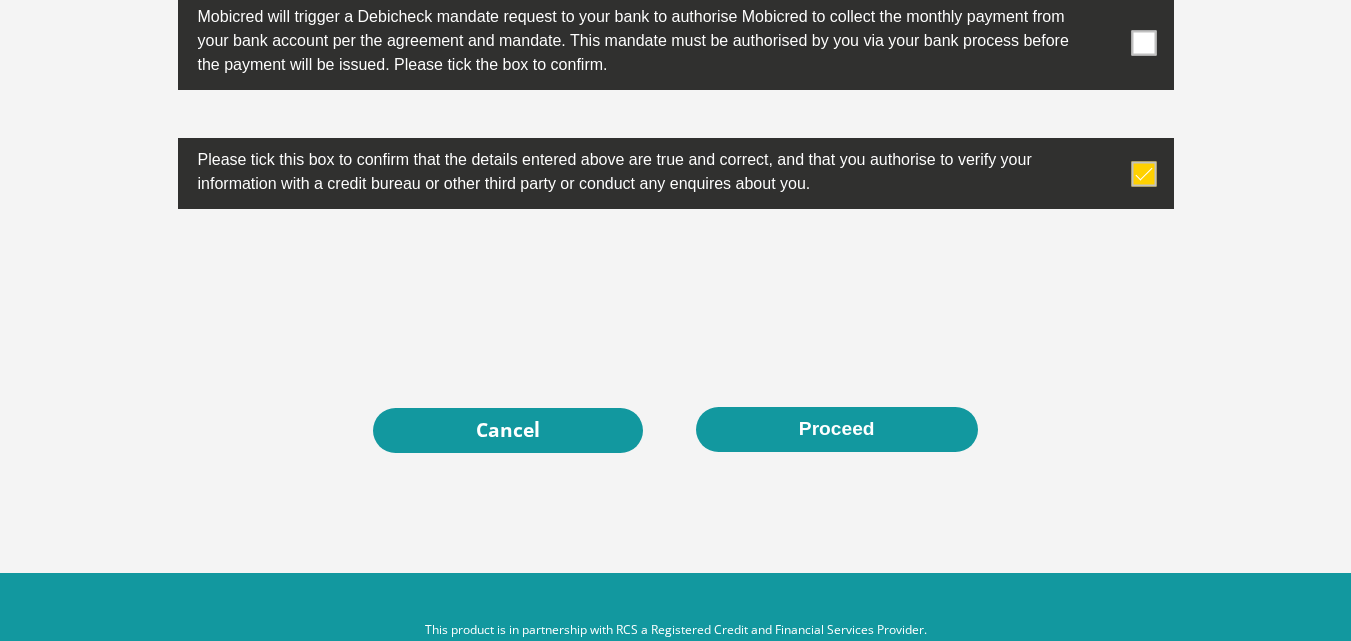 scroll, scrollTop: 6498, scrollLeft: 0, axis: vertical 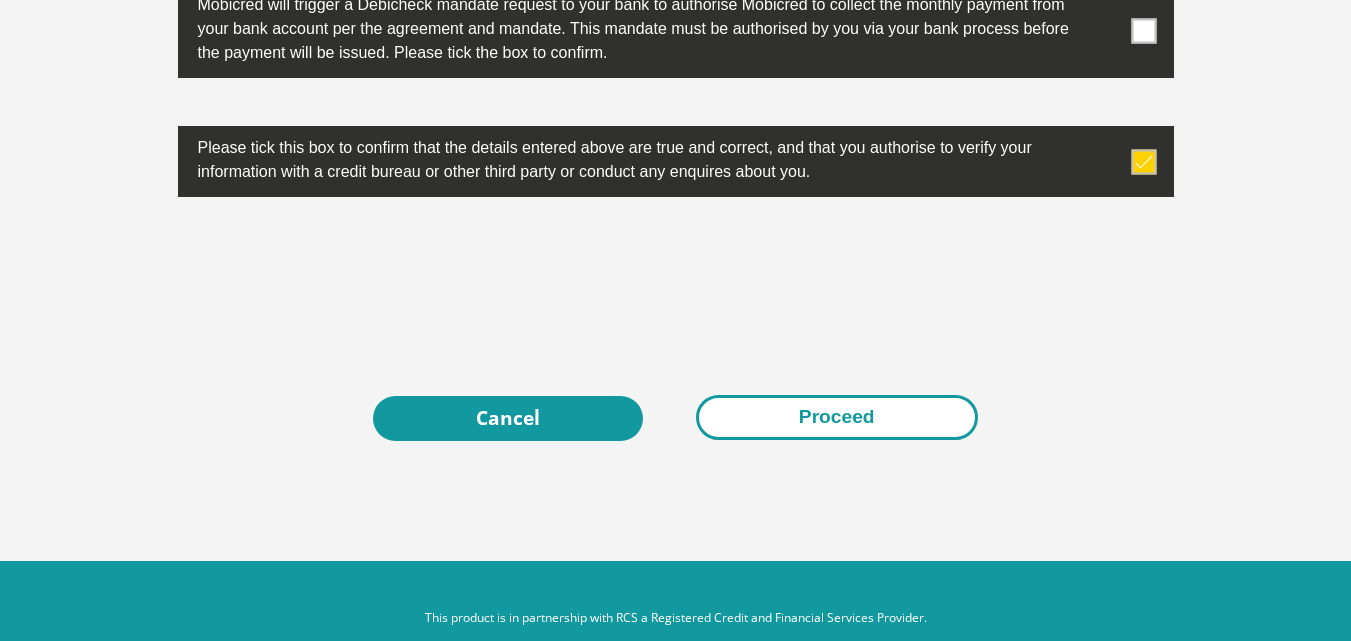 click on "Proceed" at bounding box center (837, 417) 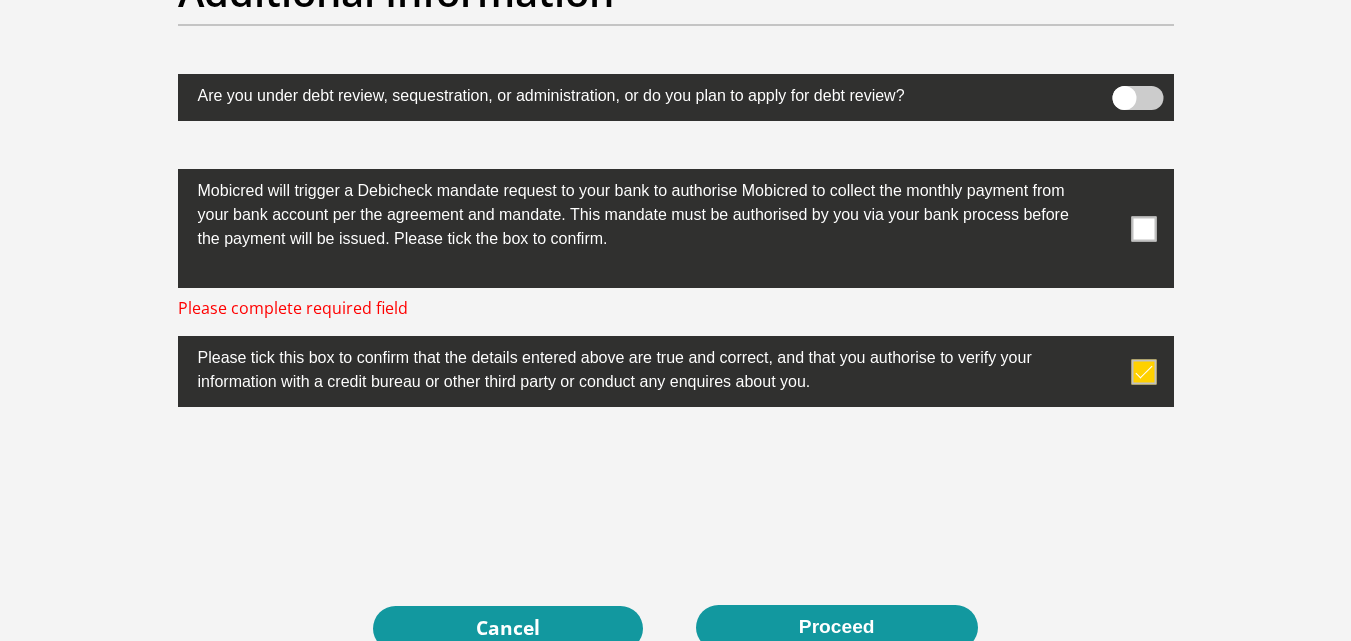 scroll, scrollTop: 6308, scrollLeft: 0, axis: vertical 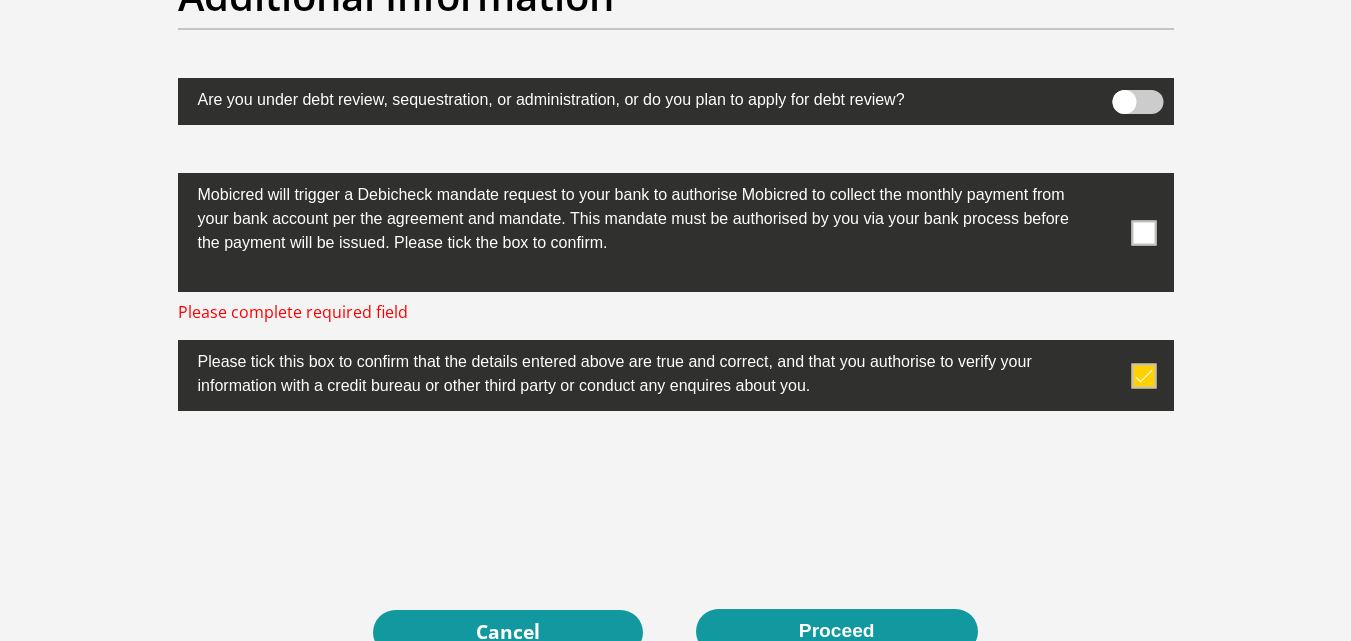 click at bounding box center (1143, 232) 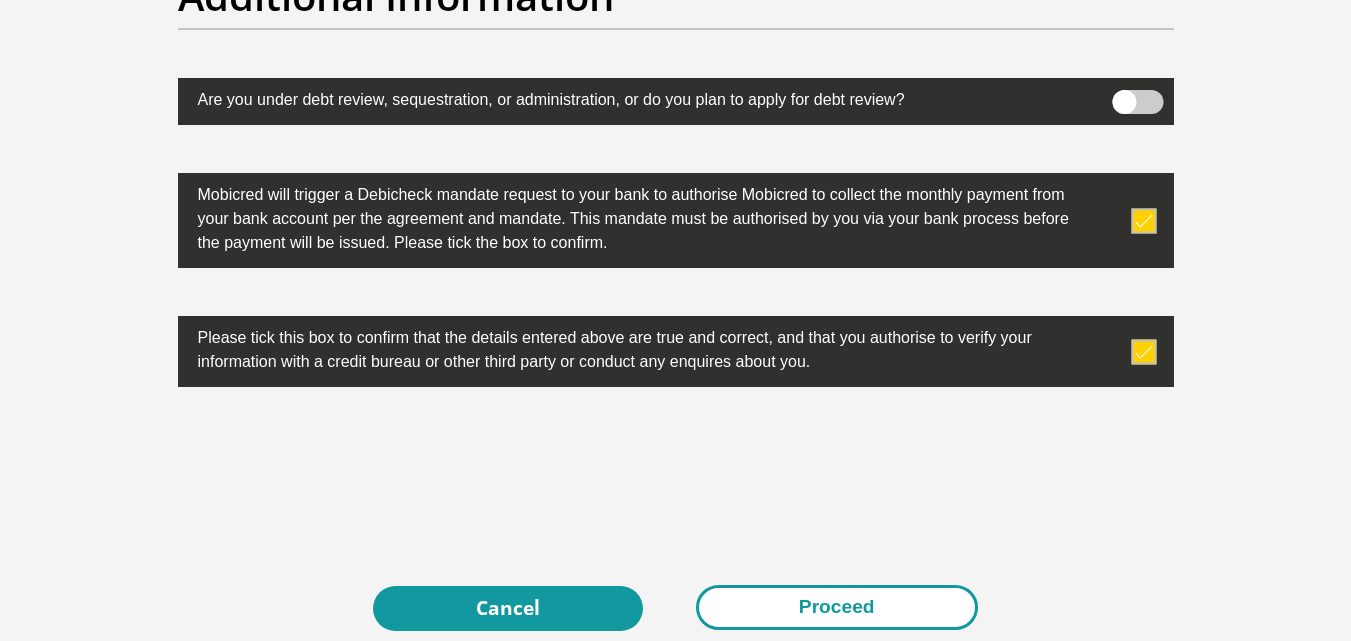 click on "Proceed" at bounding box center [837, 607] 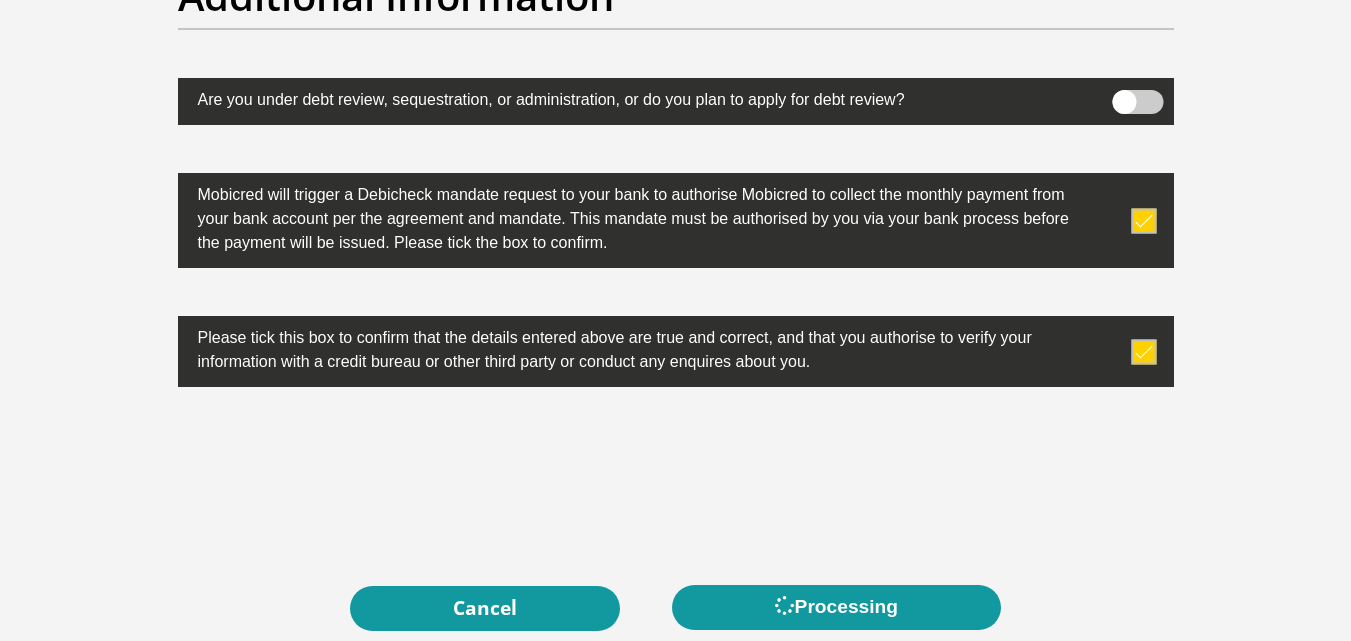 scroll, scrollTop: 0, scrollLeft: 0, axis: both 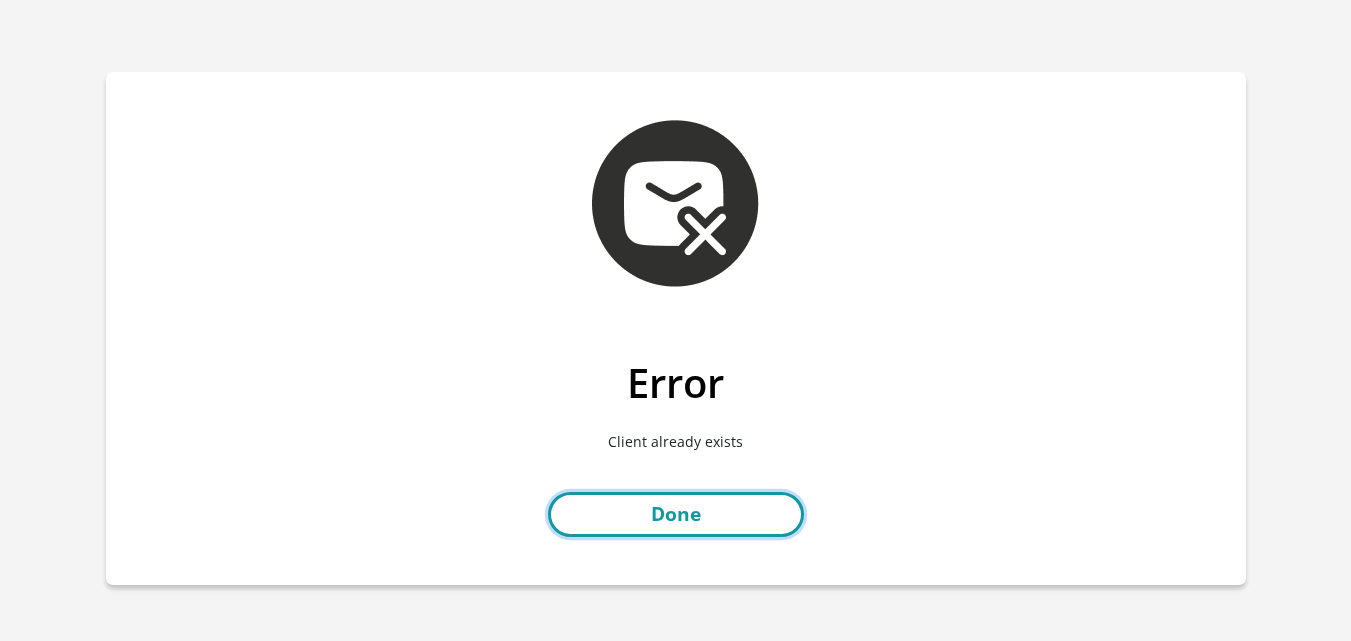 click on "Done" at bounding box center [676, 514] 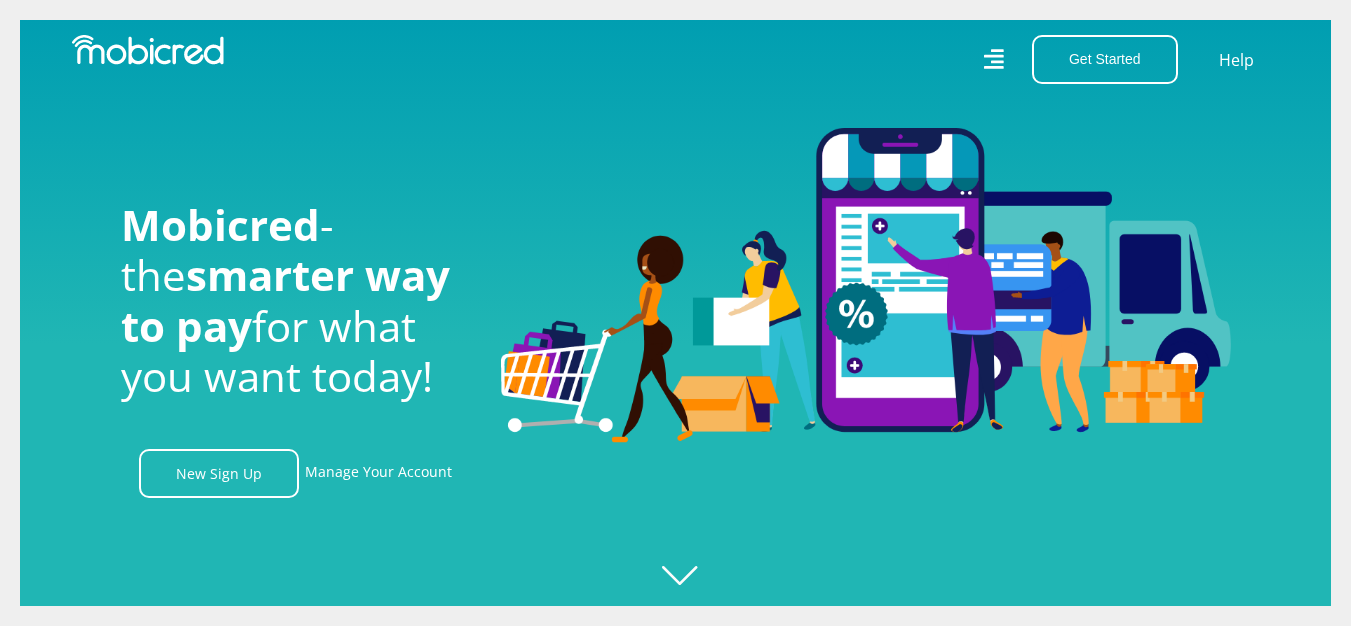 scroll, scrollTop: 0, scrollLeft: 0, axis: both 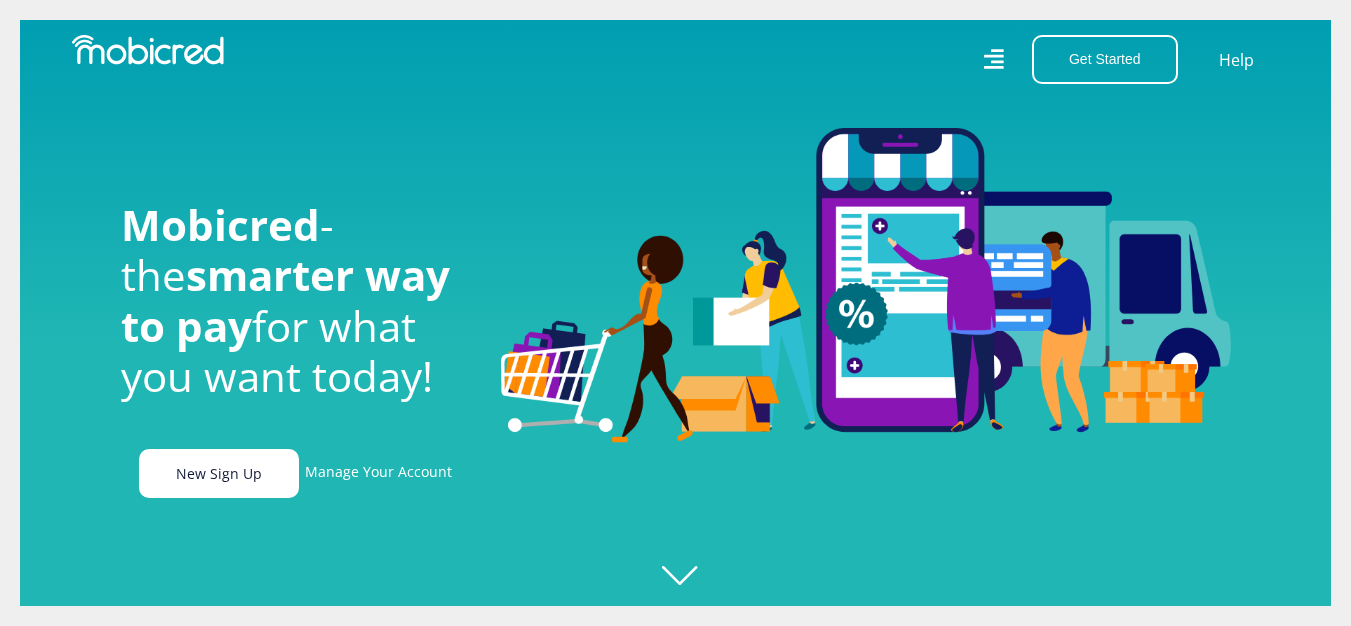 click on "New Sign Up" at bounding box center [219, 473] 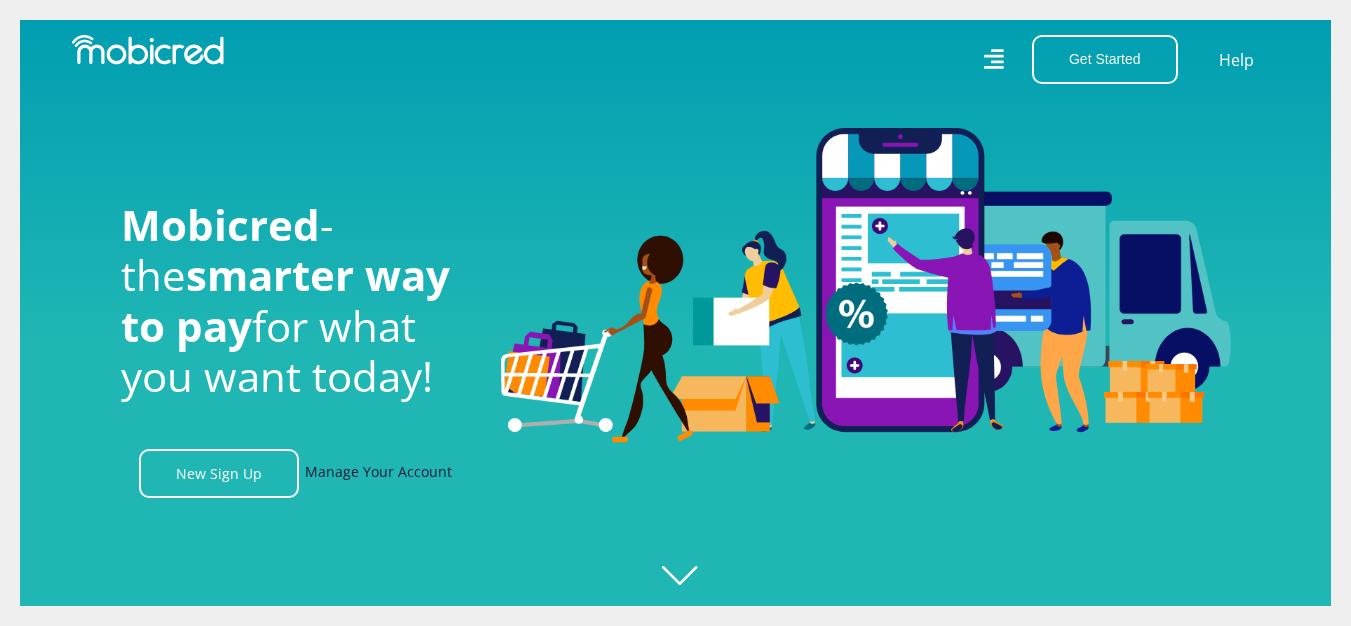 scroll, scrollTop: 0, scrollLeft: 1425, axis: horizontal 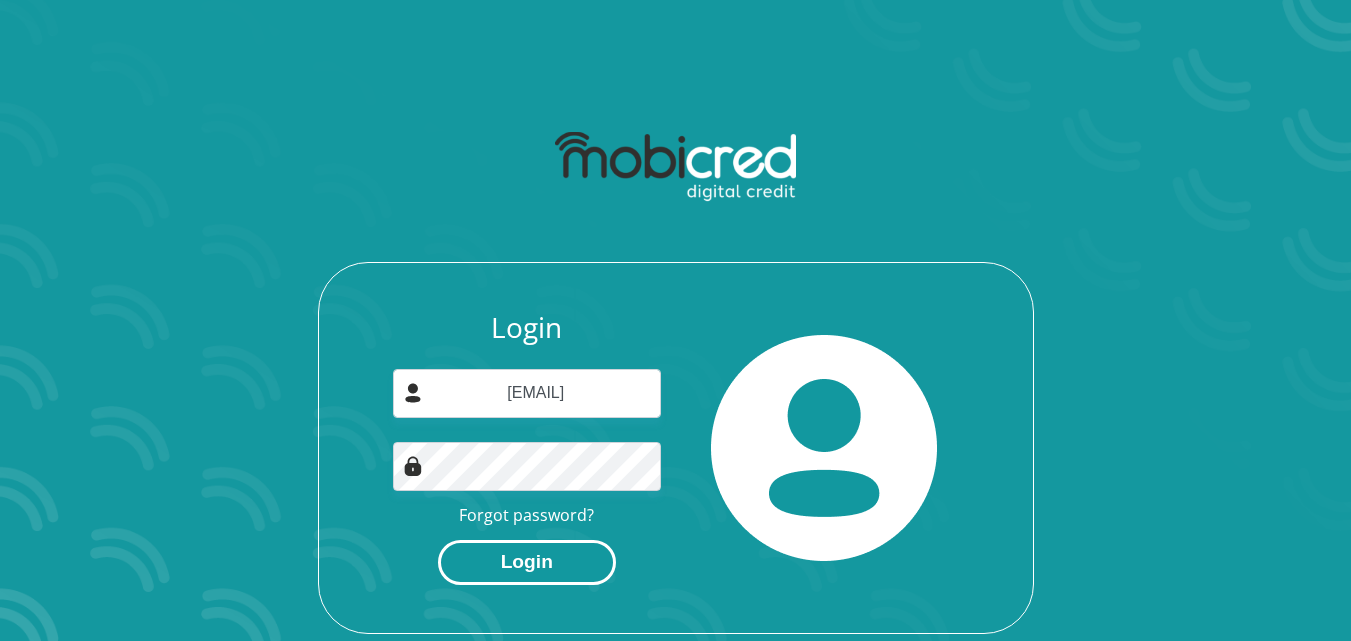 click on "Login" at bounding box center [527, 562] 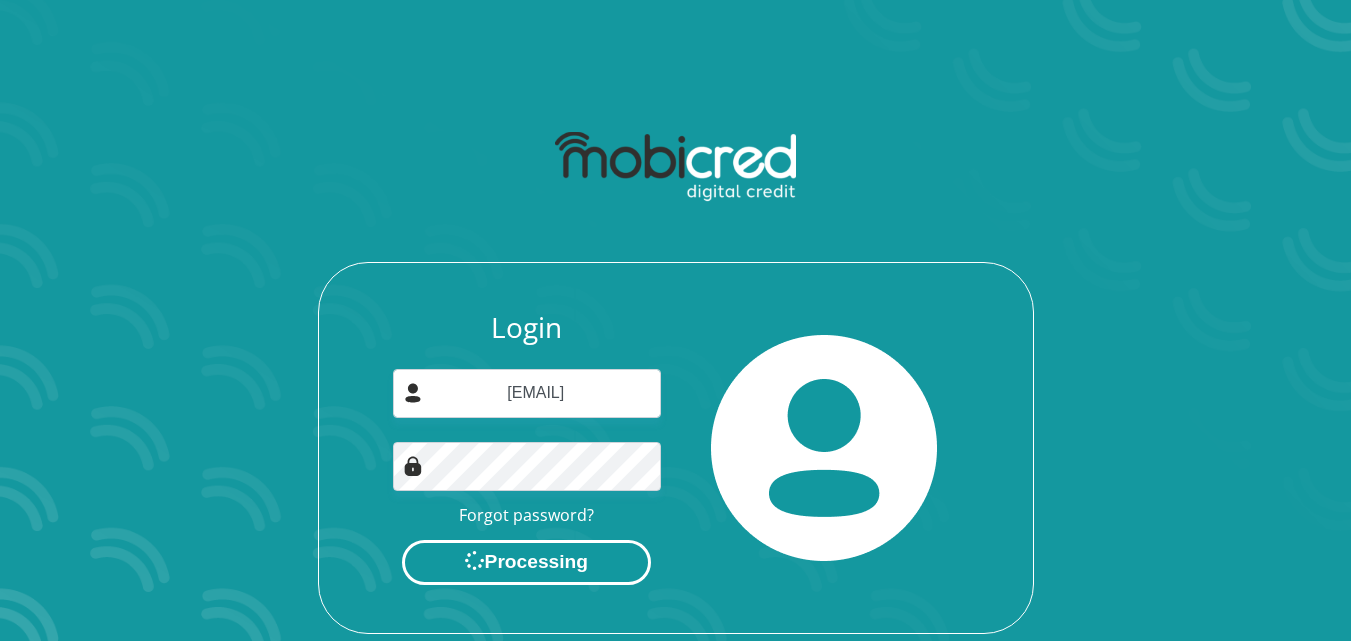 scroll, scrollTop: 0, scrollLeft: 0, axis: both 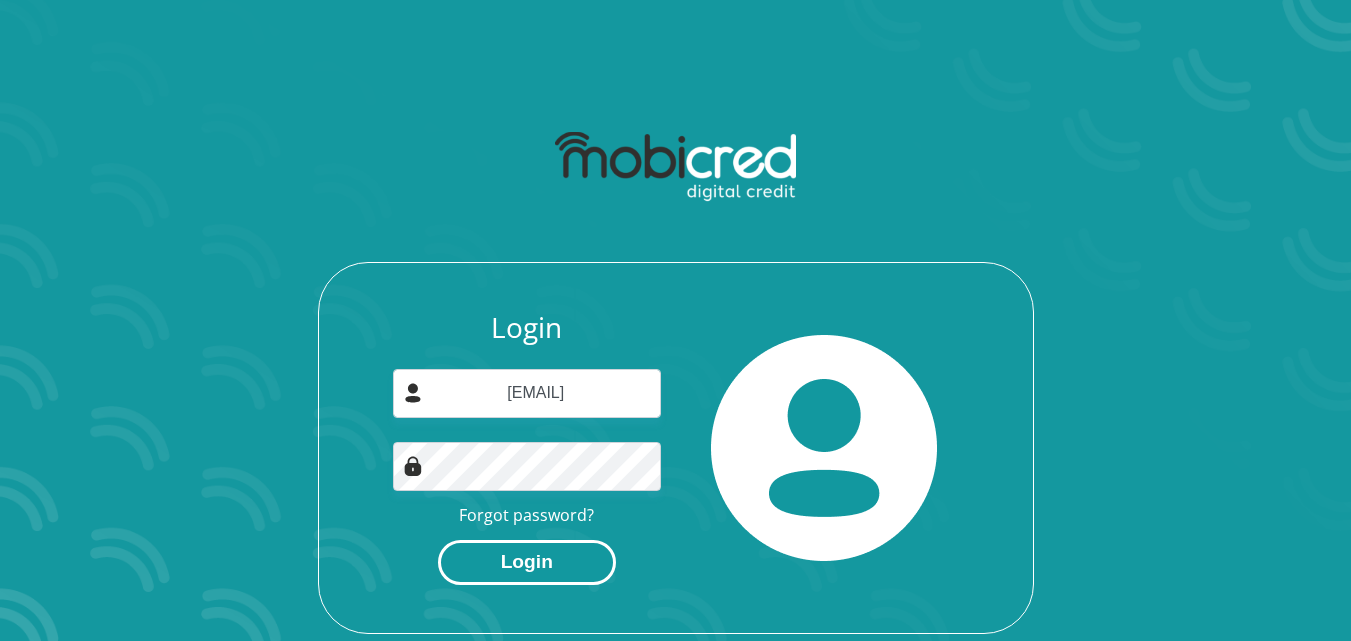 click on "Login" at bounding box center (527, 562) 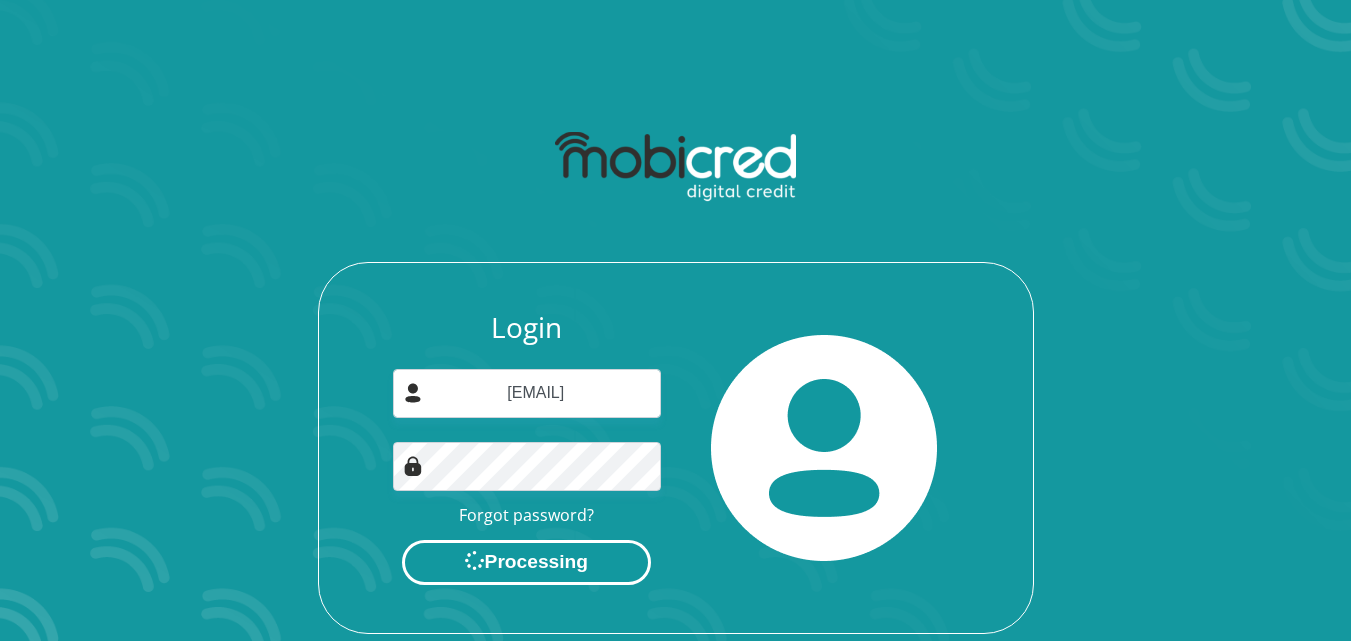 scroll, scrollTop: 0, scrollLeft: 0, axis: both 